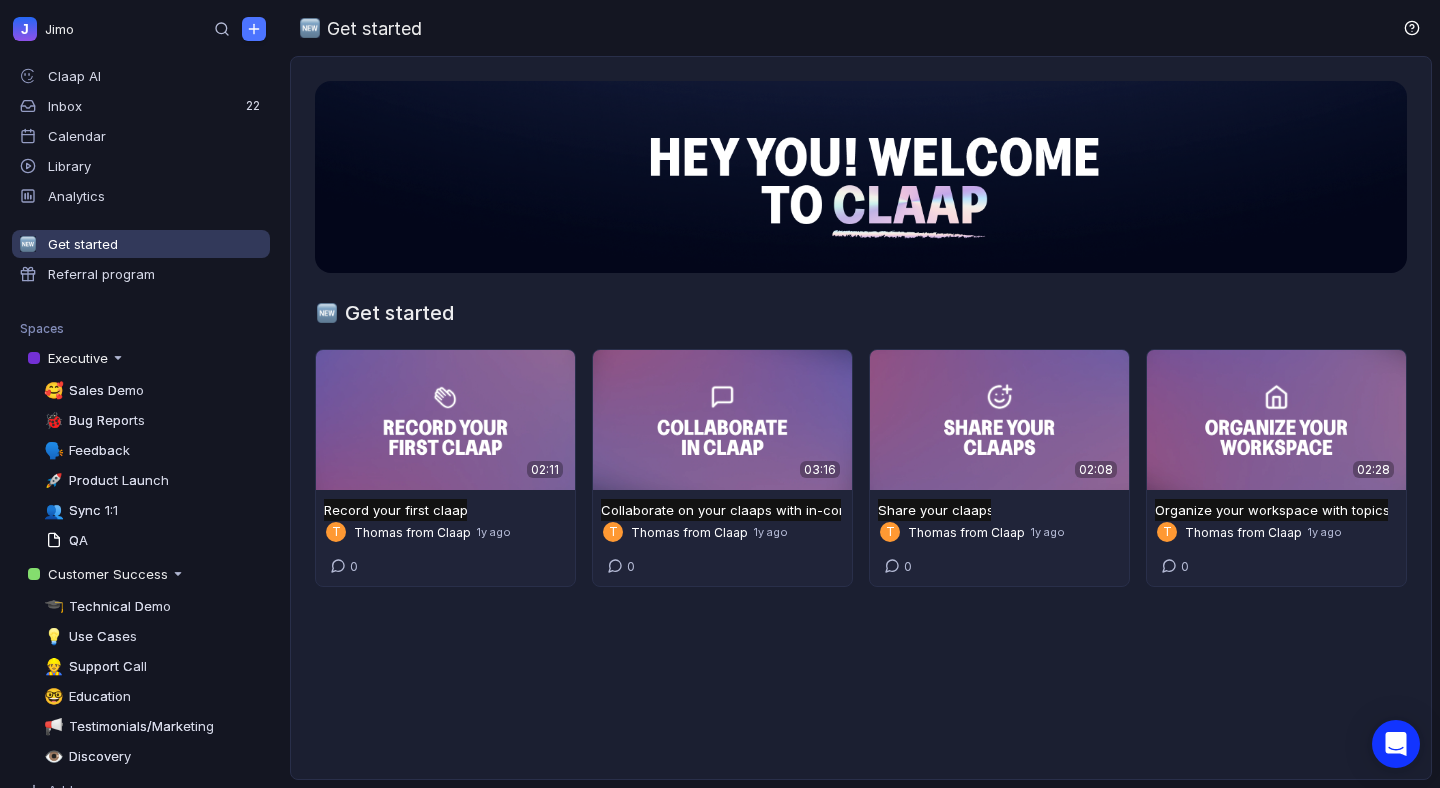 scroll, scrollTop: 0, scrollLeft: 0, axis: both 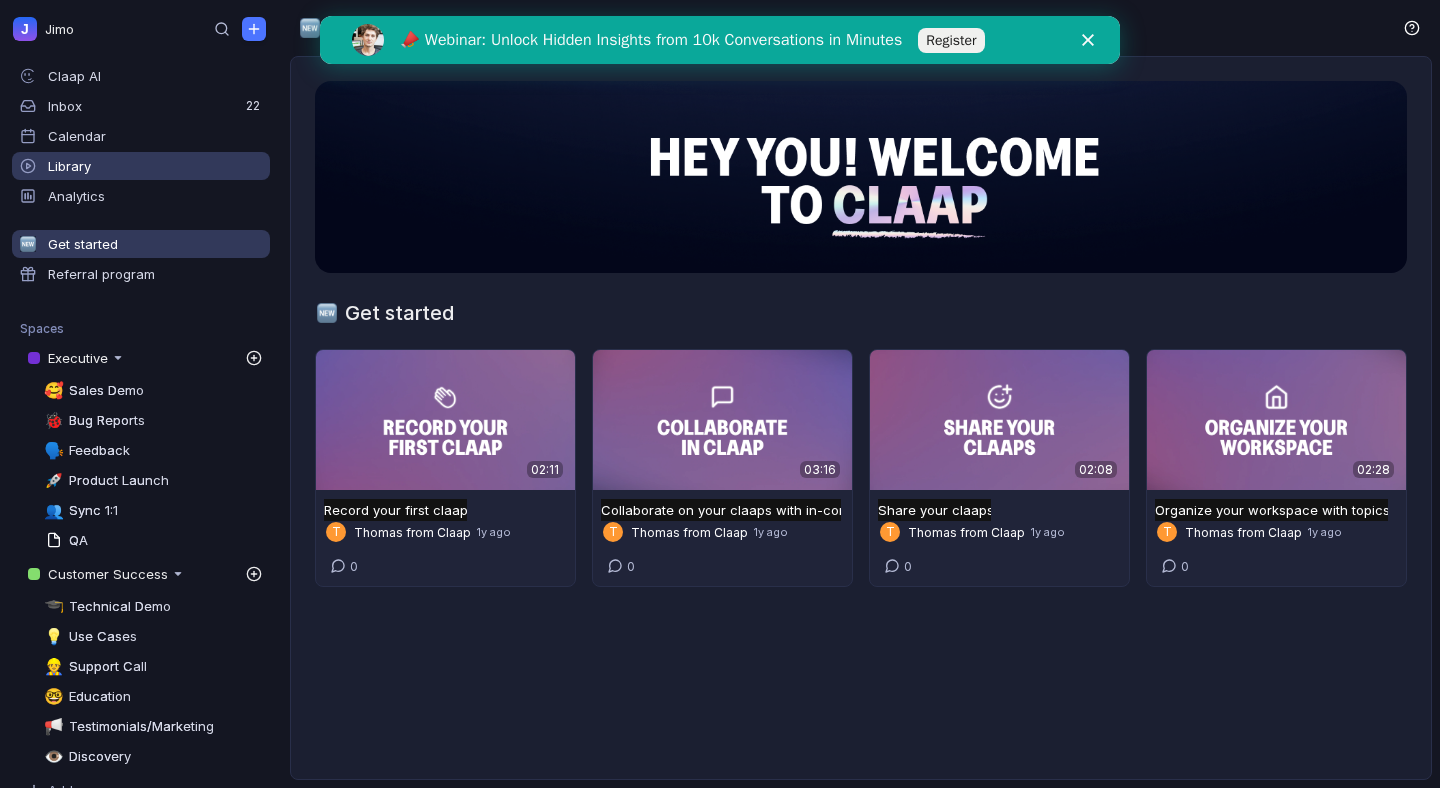 click on "Library" at bounding box center [141, 166] 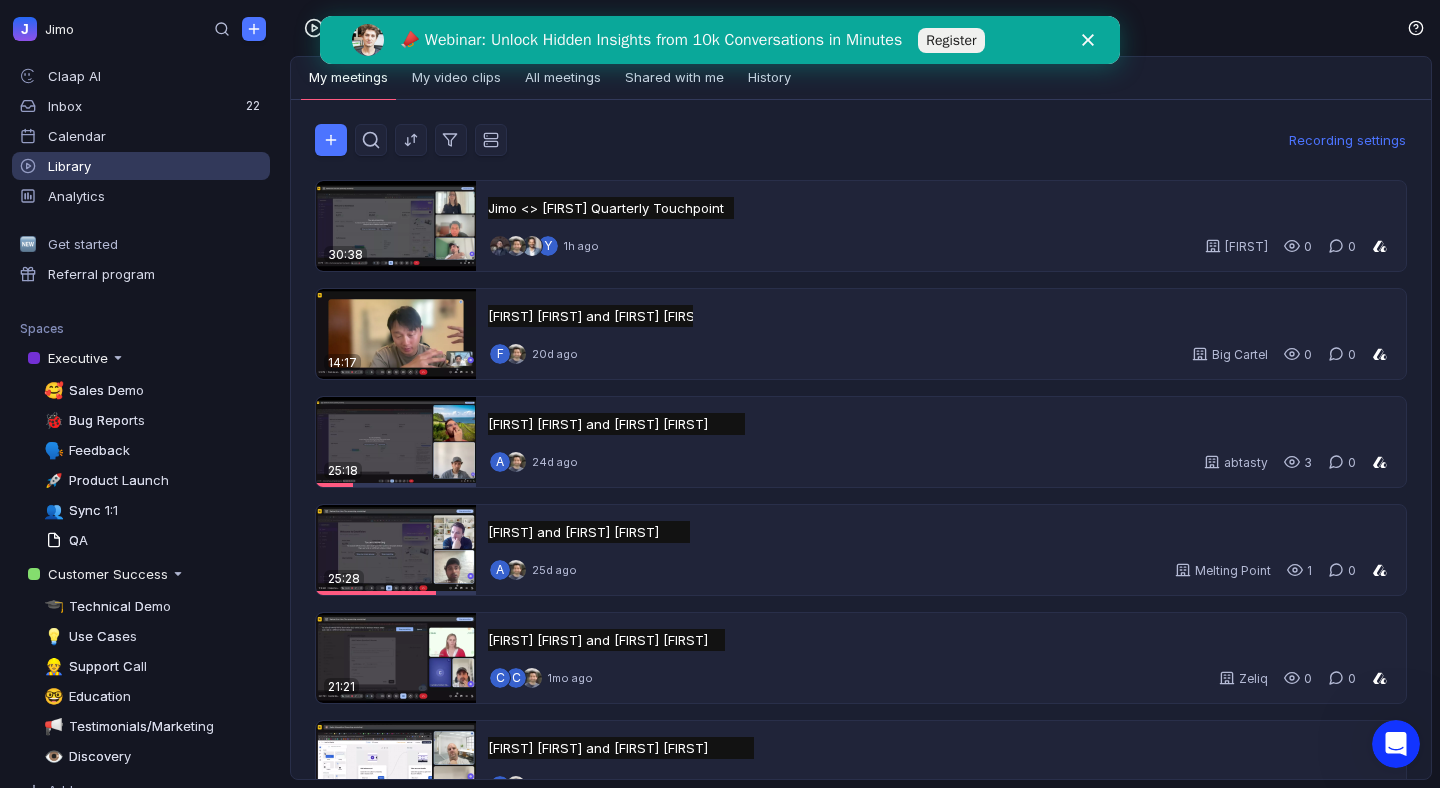 scroll, scrollTop: 0, scrollLeft: 0, axis: both 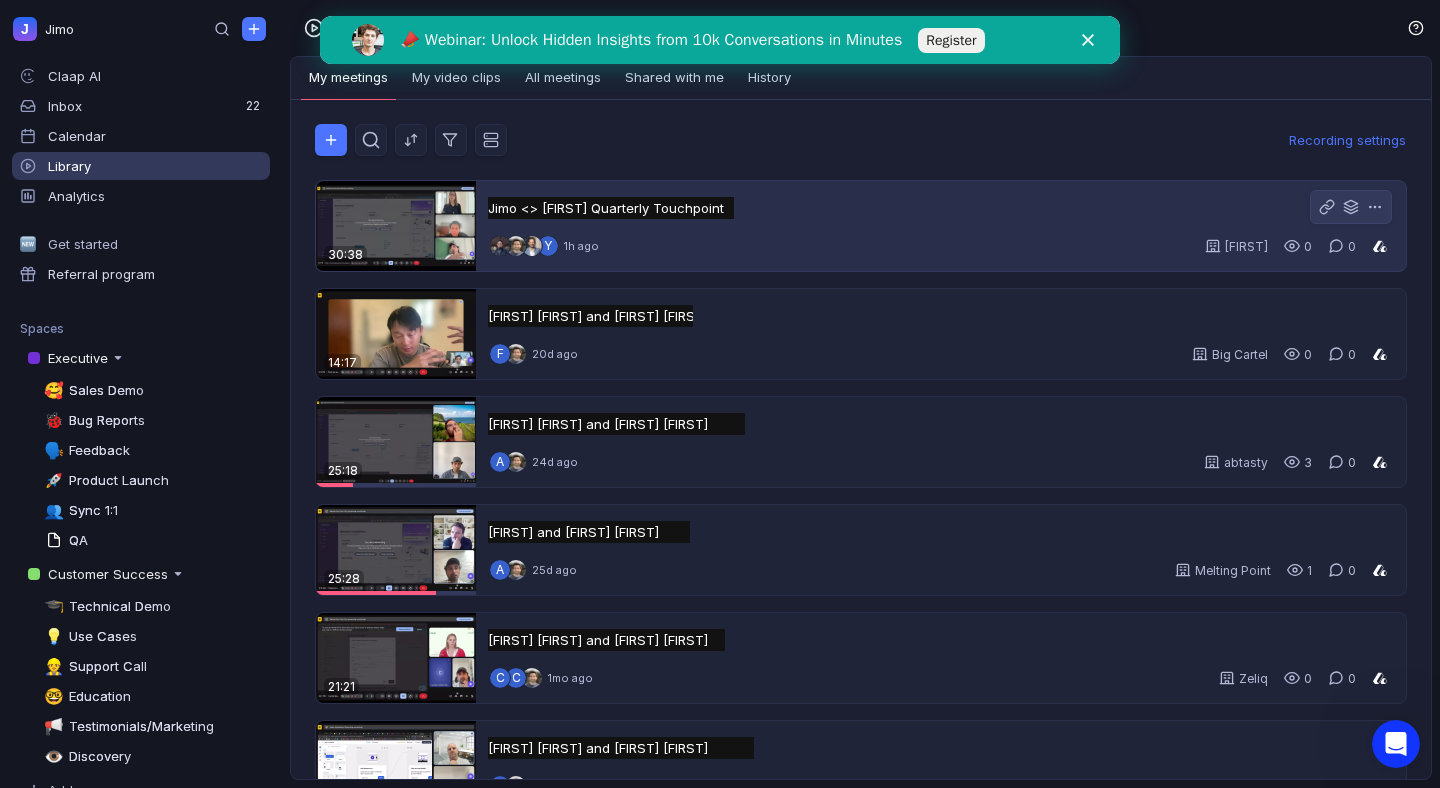 click on "Y [TIME] ago [FIRST] 0 0" at bounding box center (941, 246) 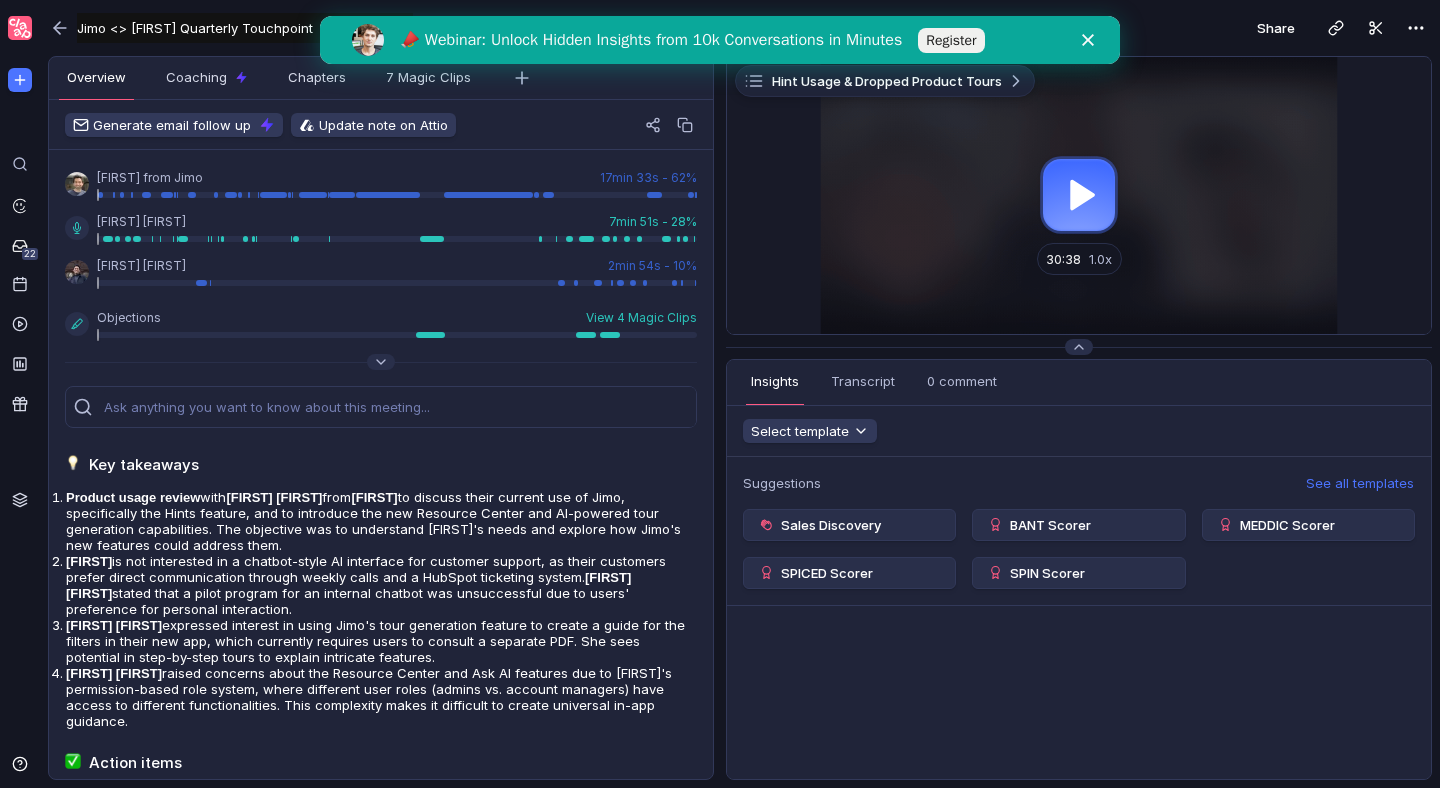 click at bounding box center [1079, 195] 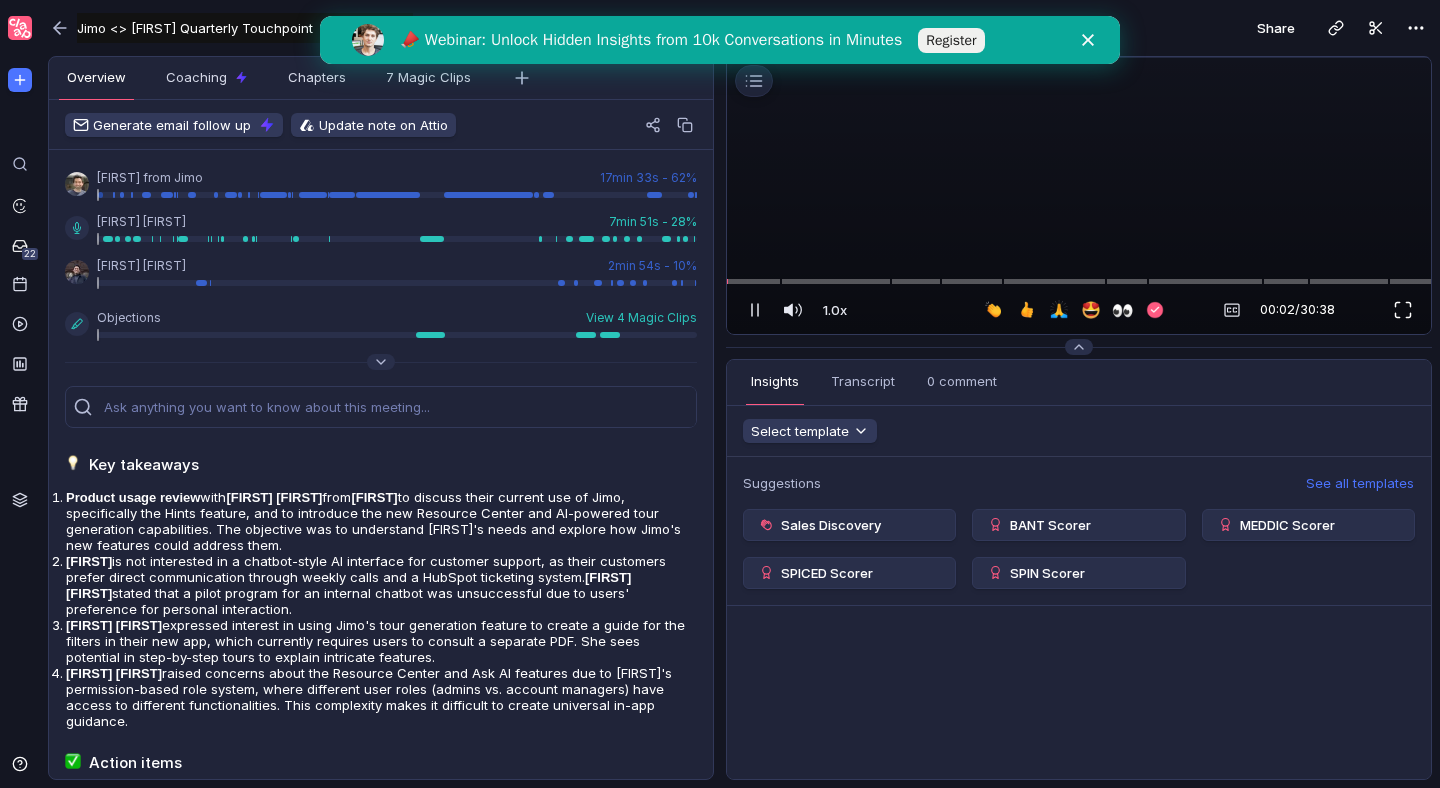 click at bounding box center [1403, 310] 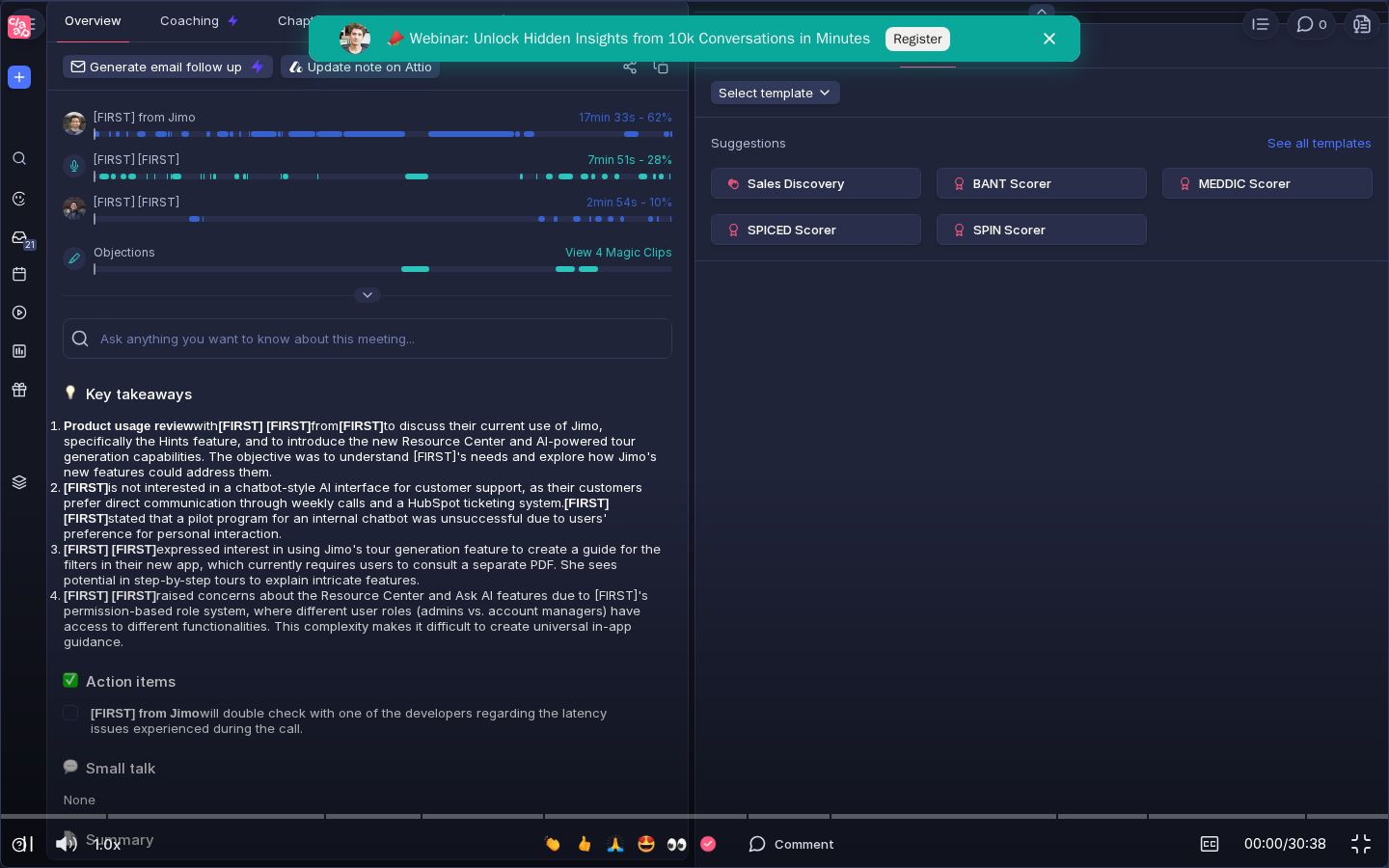 click at bounding box center (28, 844) 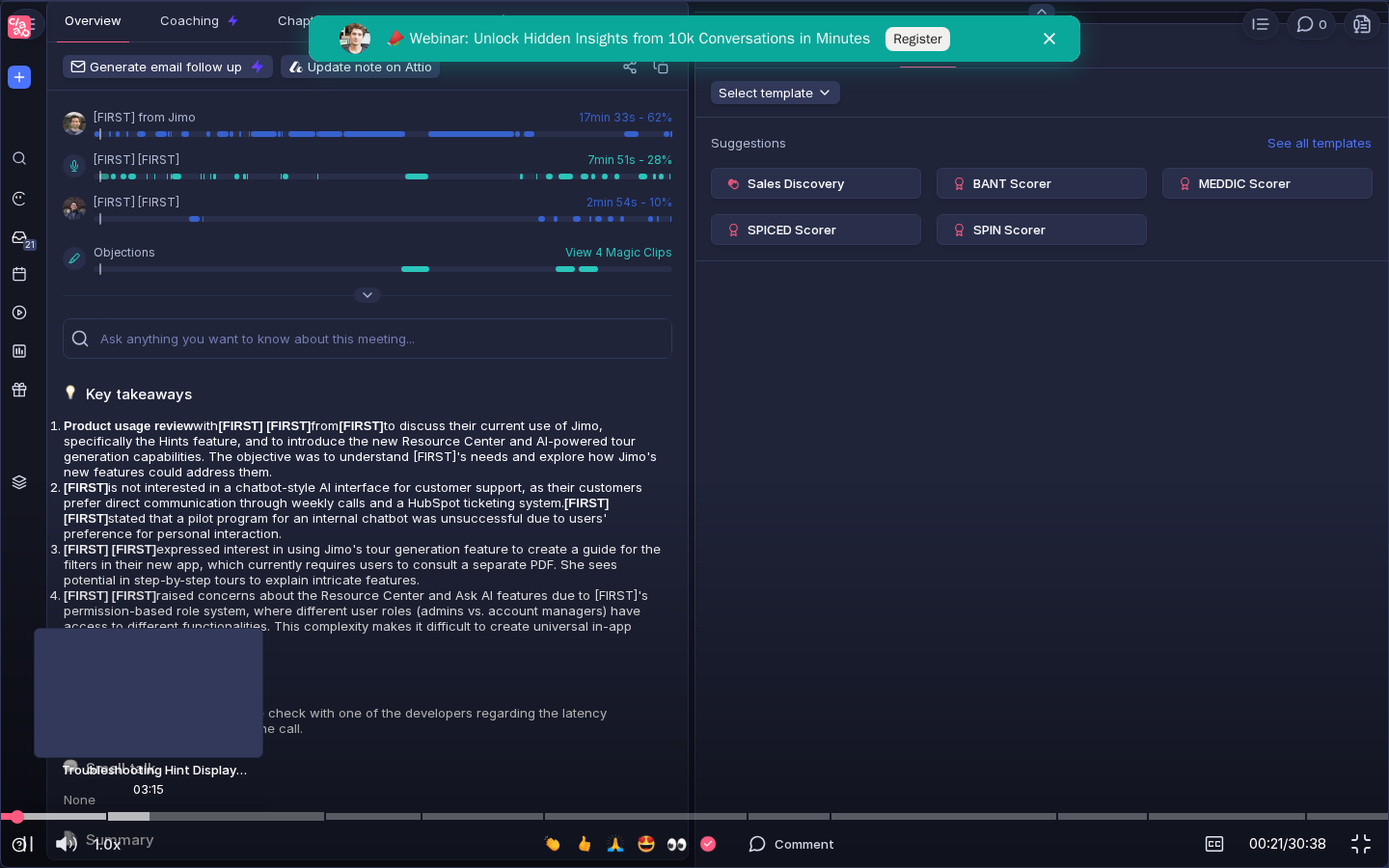 click at bounding box center (694, 816) 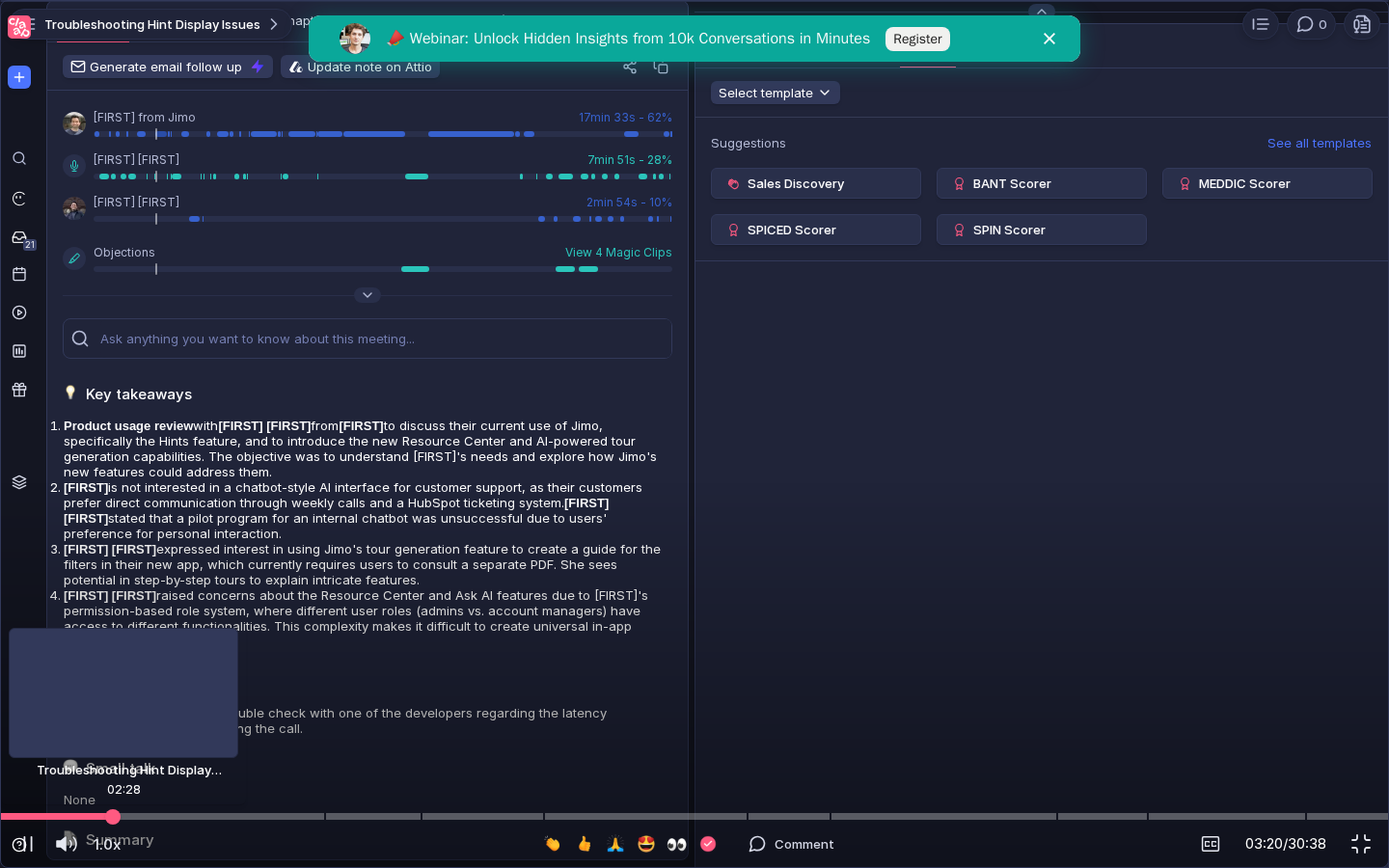 click at bounding box center (694, 816) 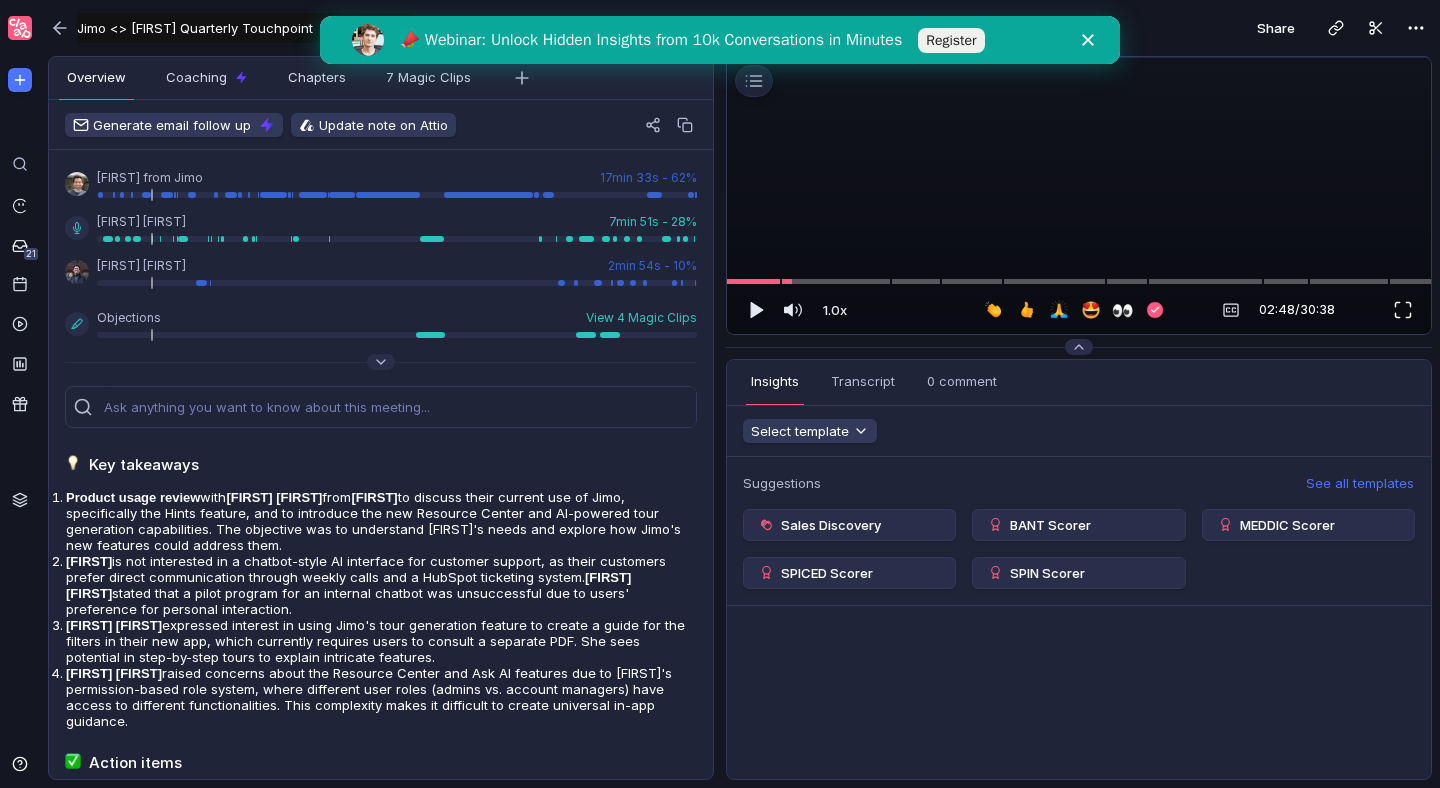 click at bounding box center [1403, 310] 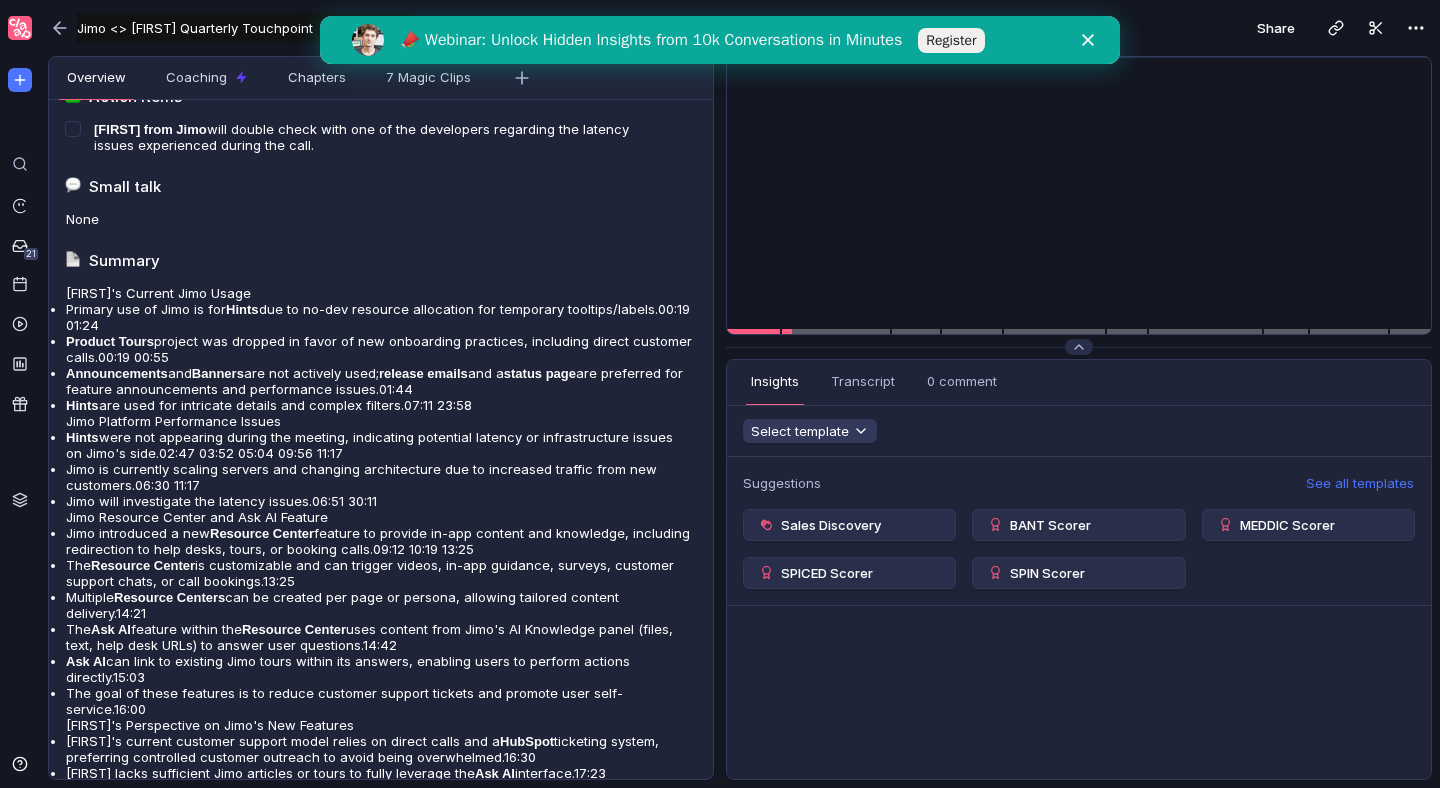 scroll, scrollTop: 0, scrollLeft: 0, axis: both 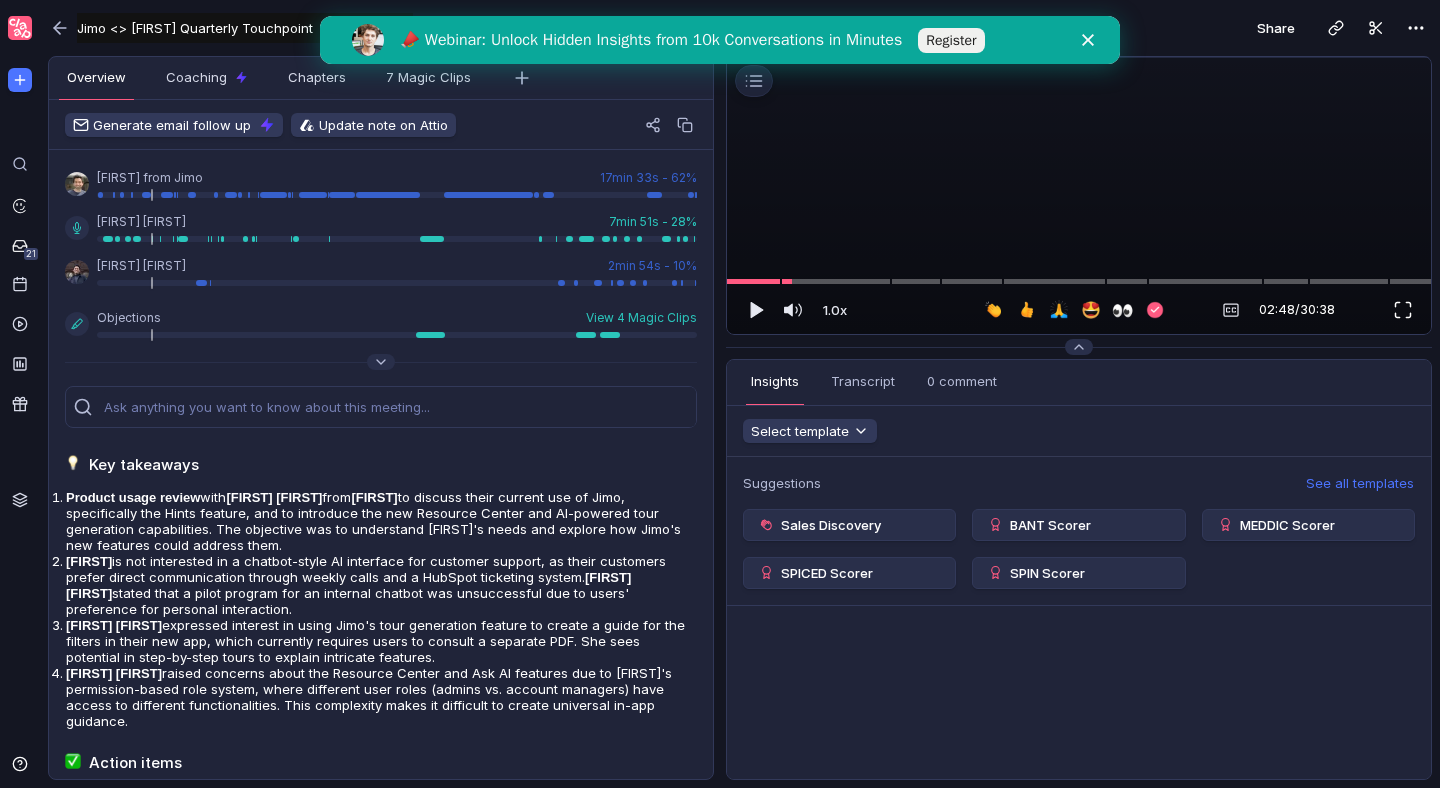 click at bounding box center [1403, 310] 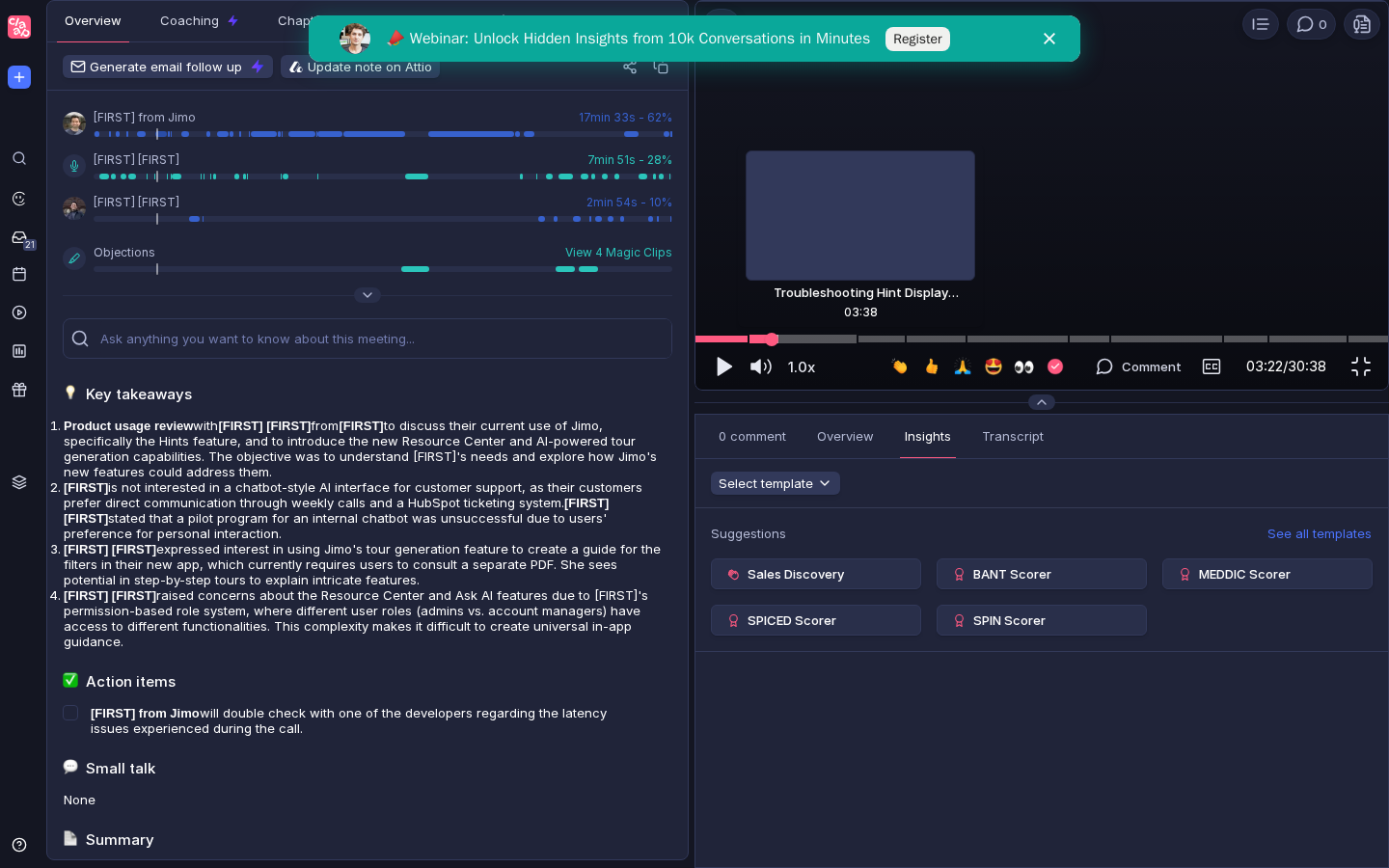 click at bounding box center [1042, 339] 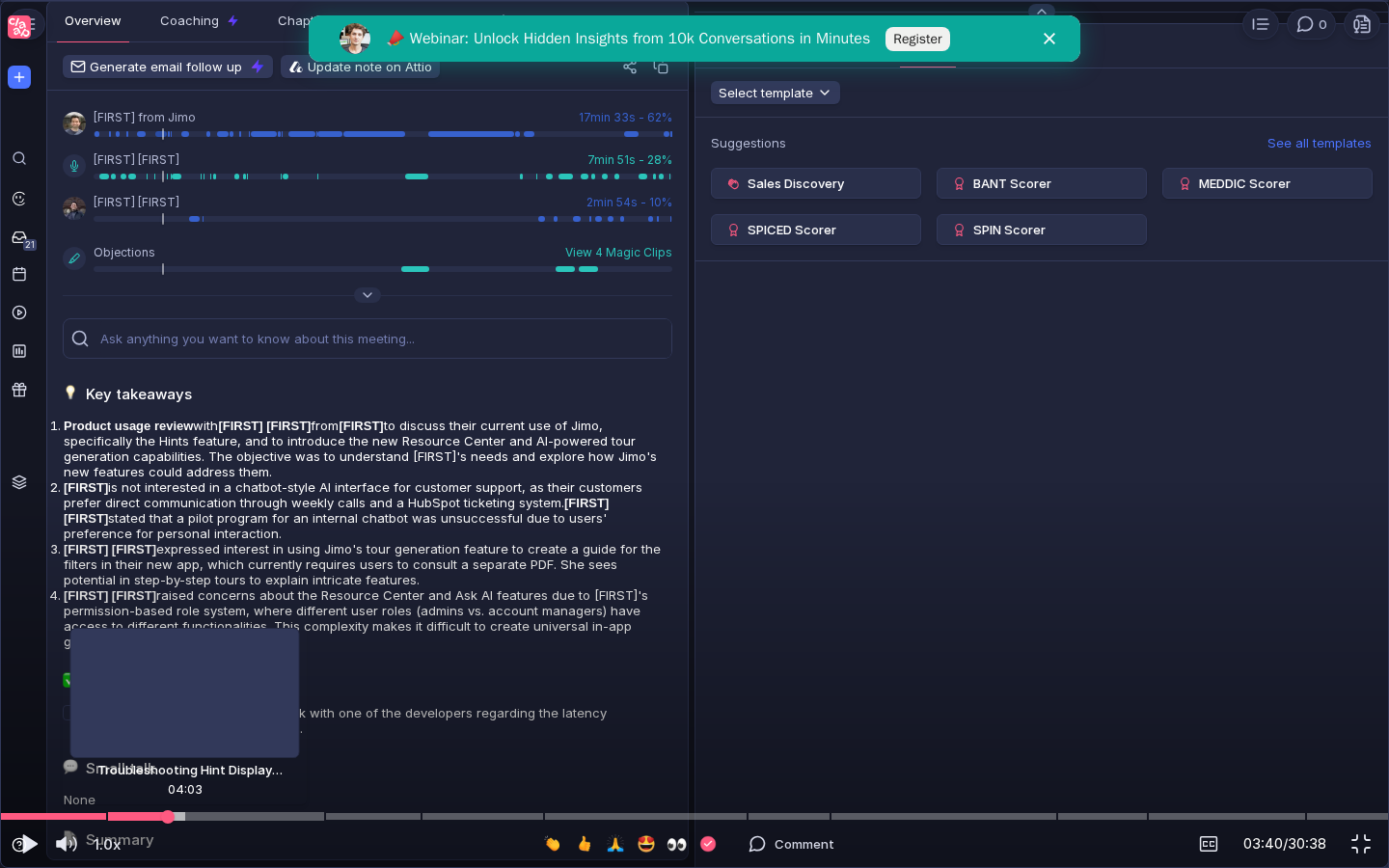 click at bounding box center (694, 816) 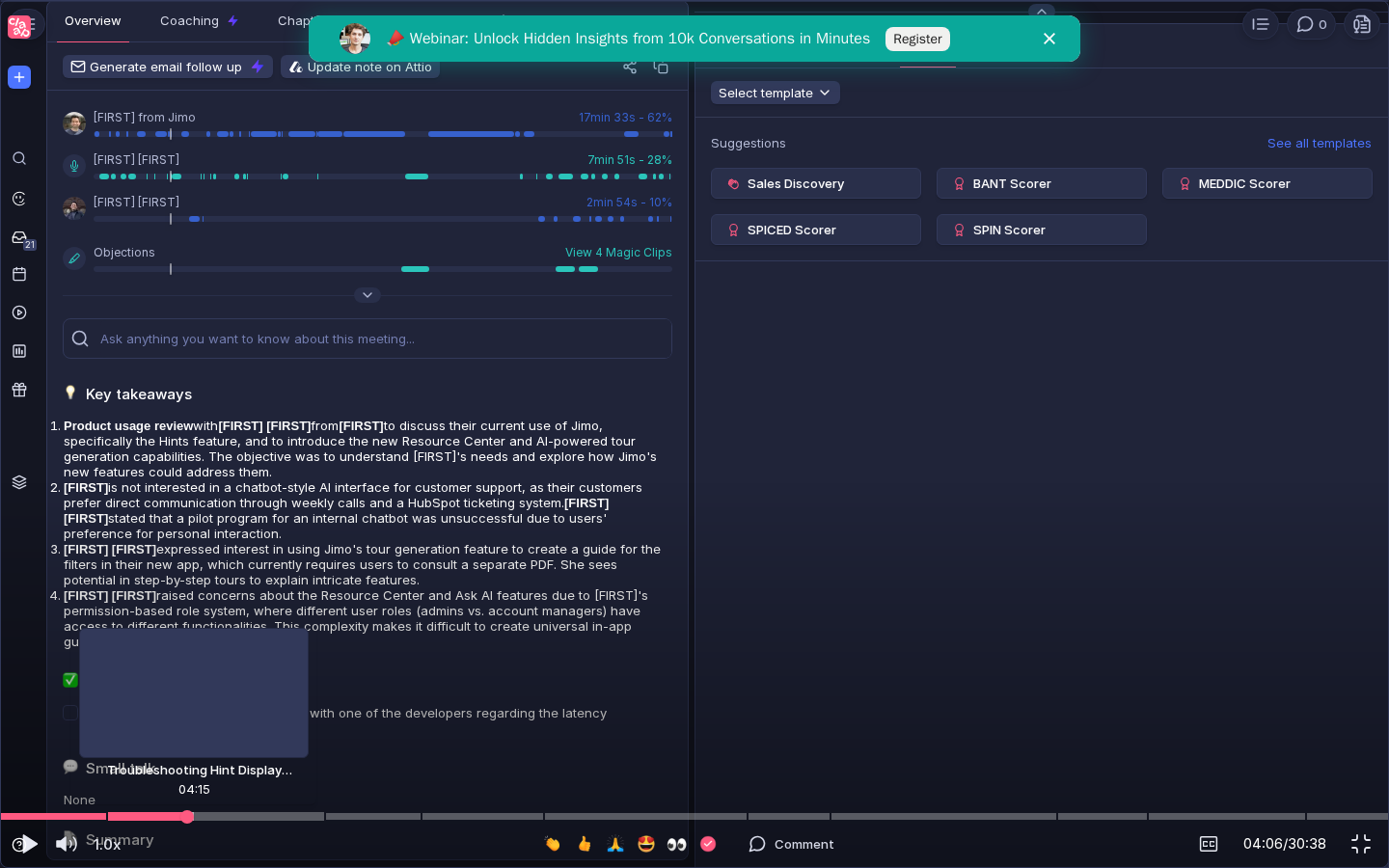 click at bounding box center (694, 816) 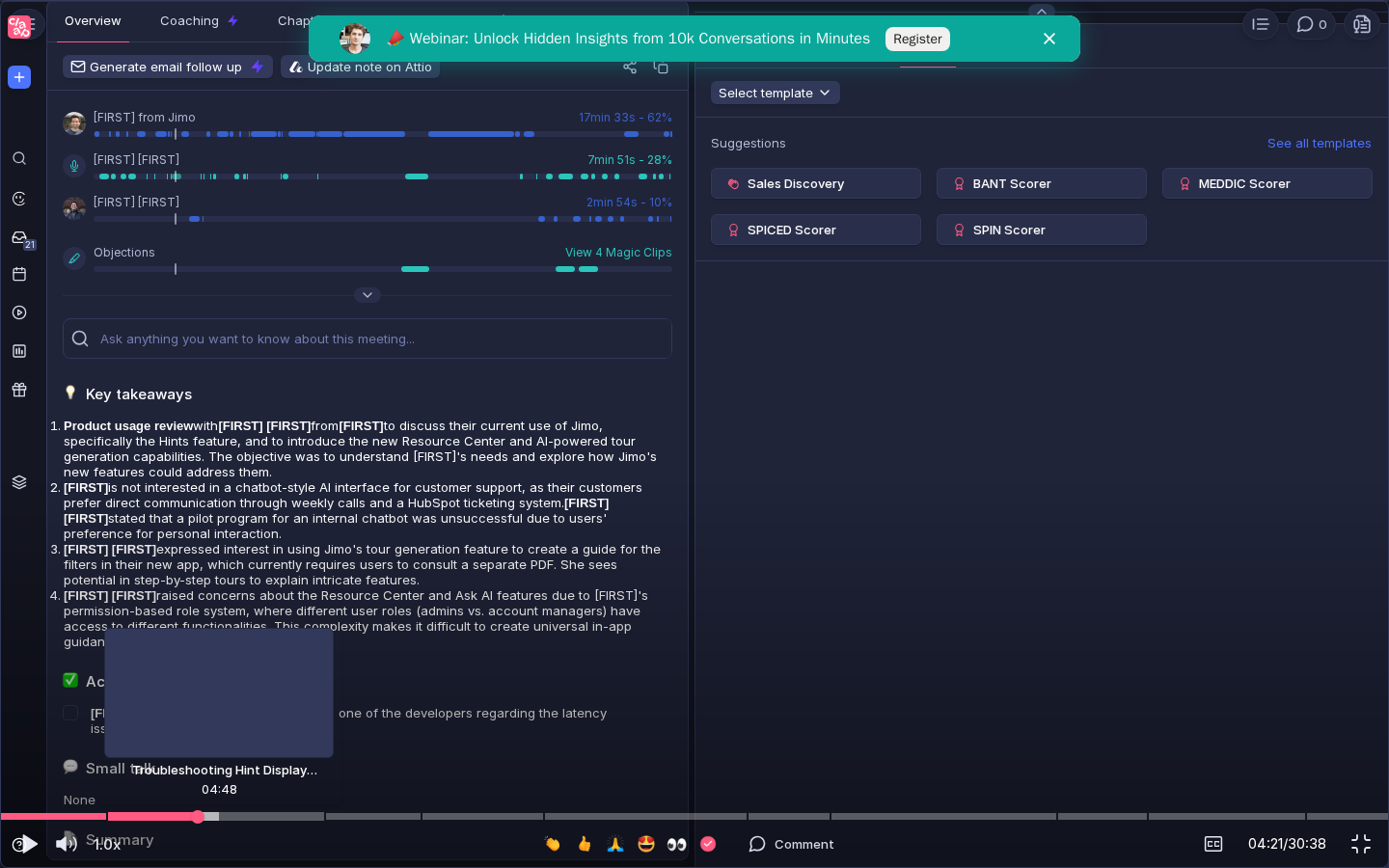 click at bounding box center (694, 816) 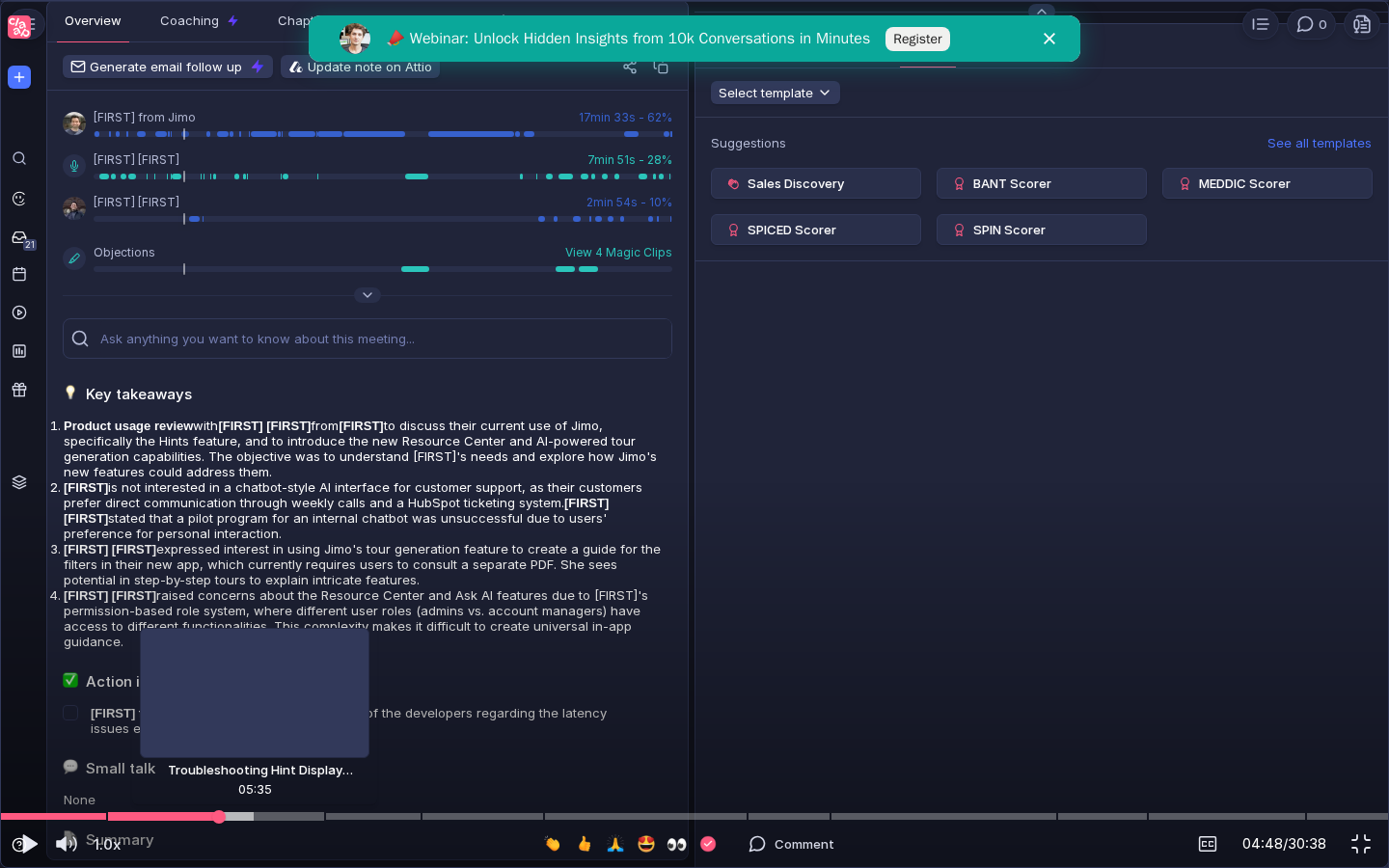 click at bounding box center [694, 816] 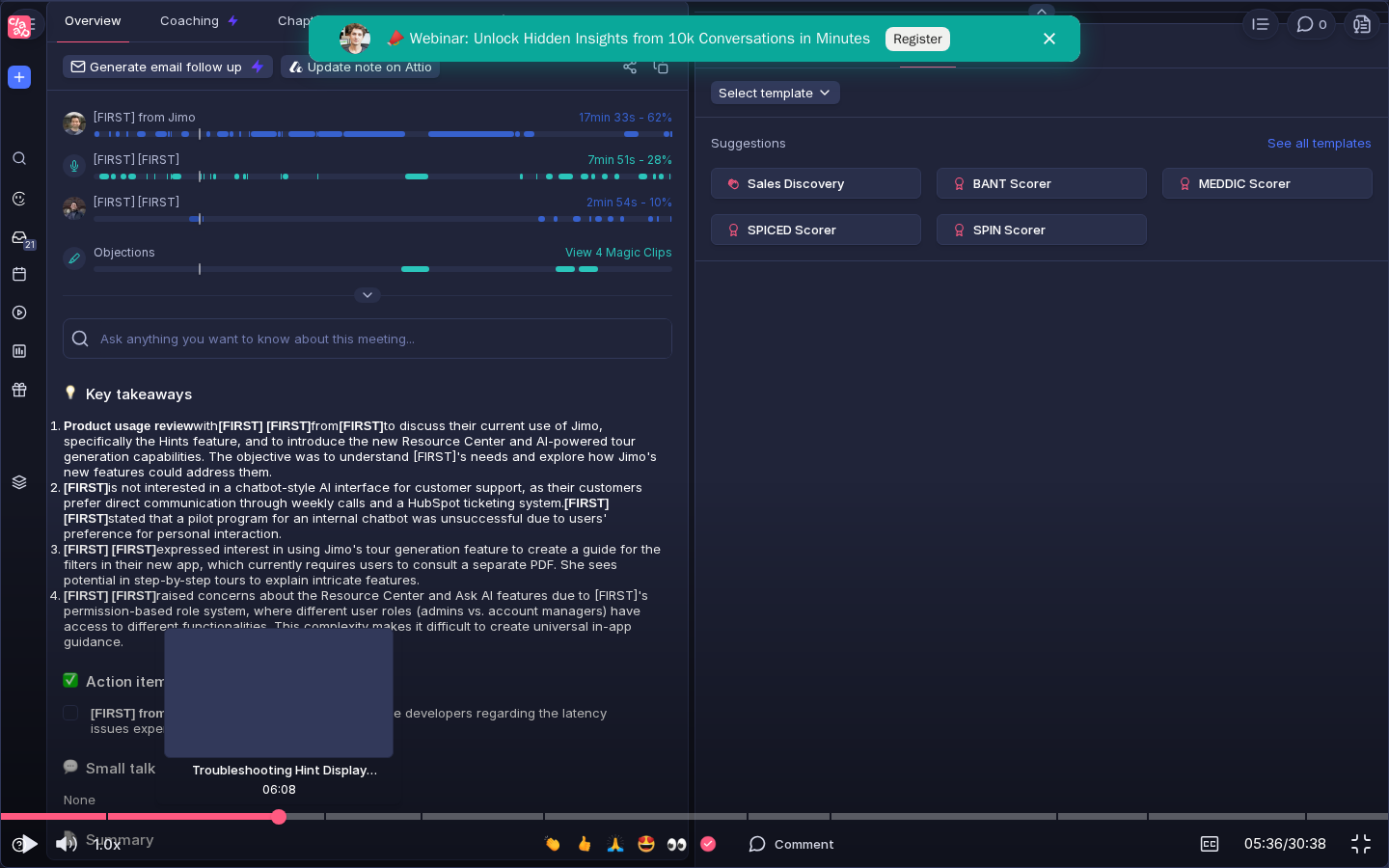 click at bounding box center [694, 816] 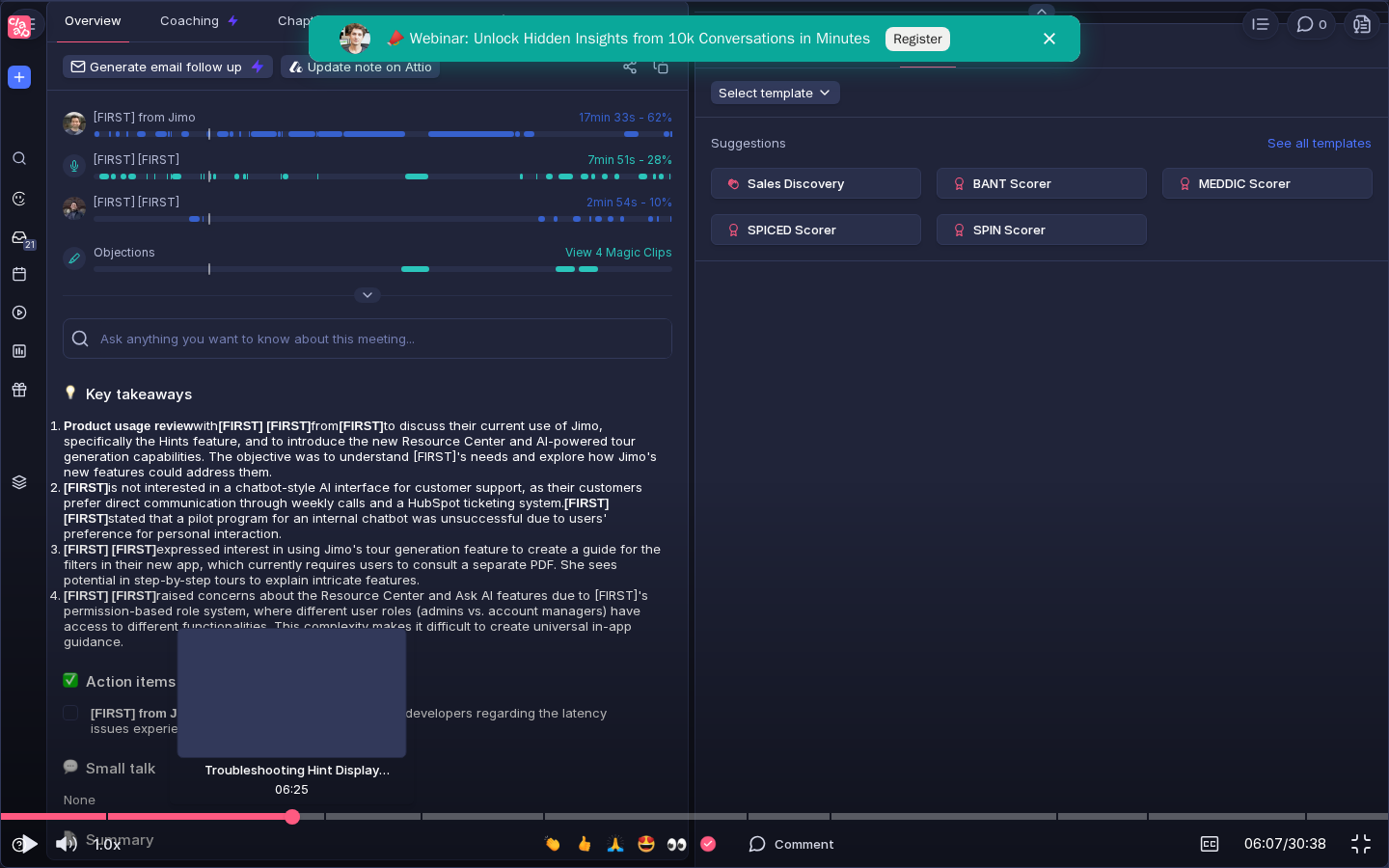 click at bounding box center (694, 816) 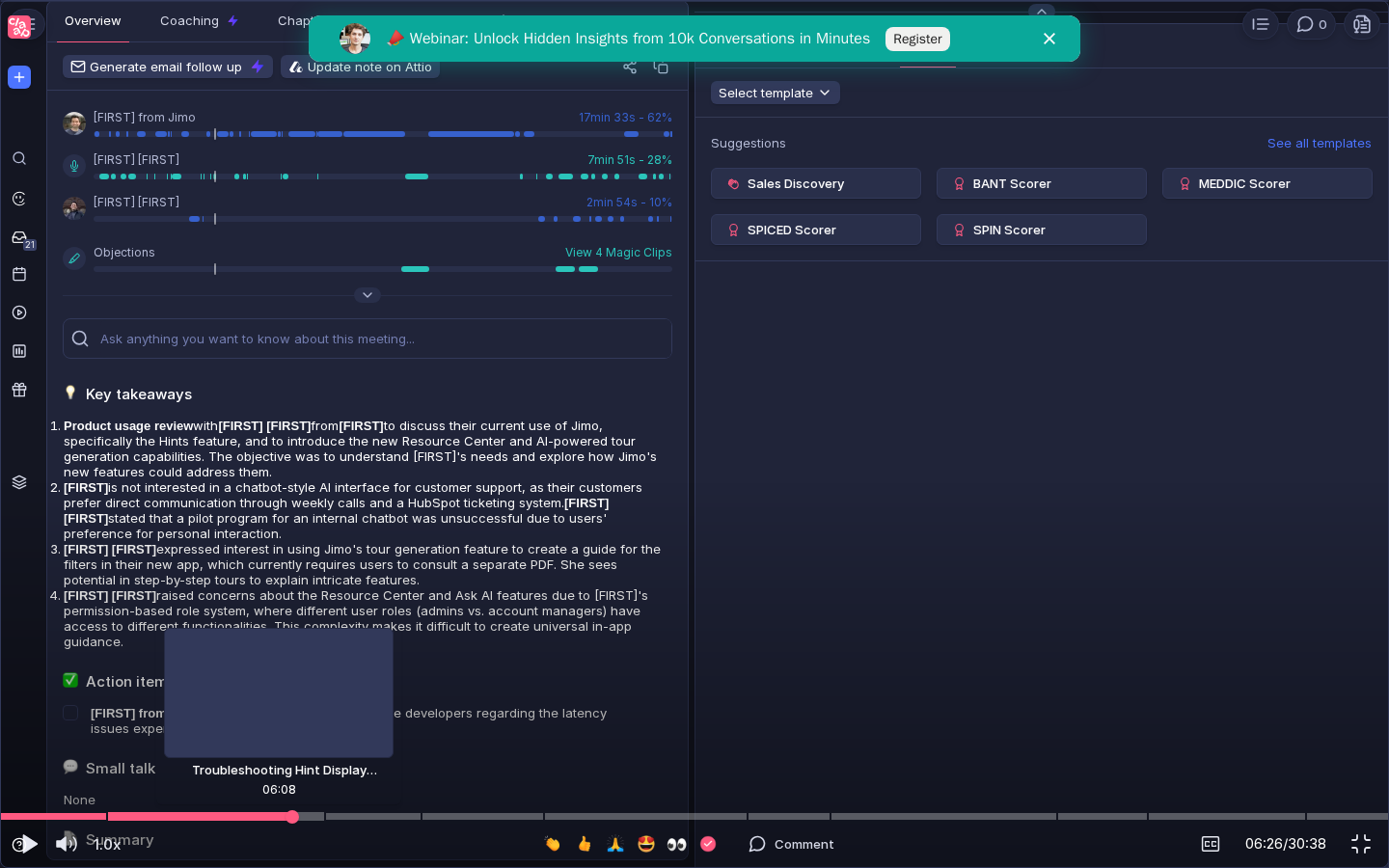 click at bounding box center [694, 816] 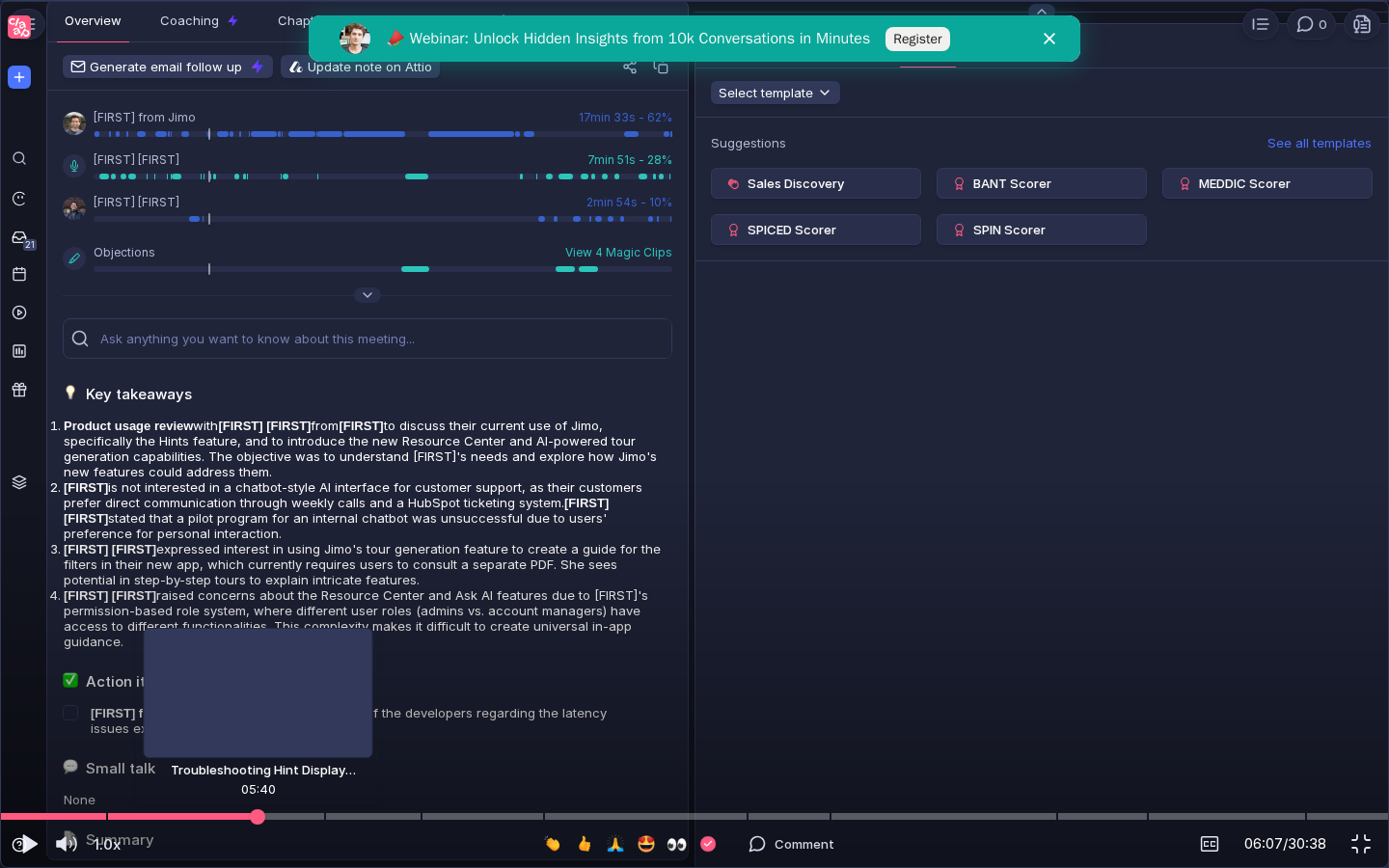 click at bounding box center (694, 816) 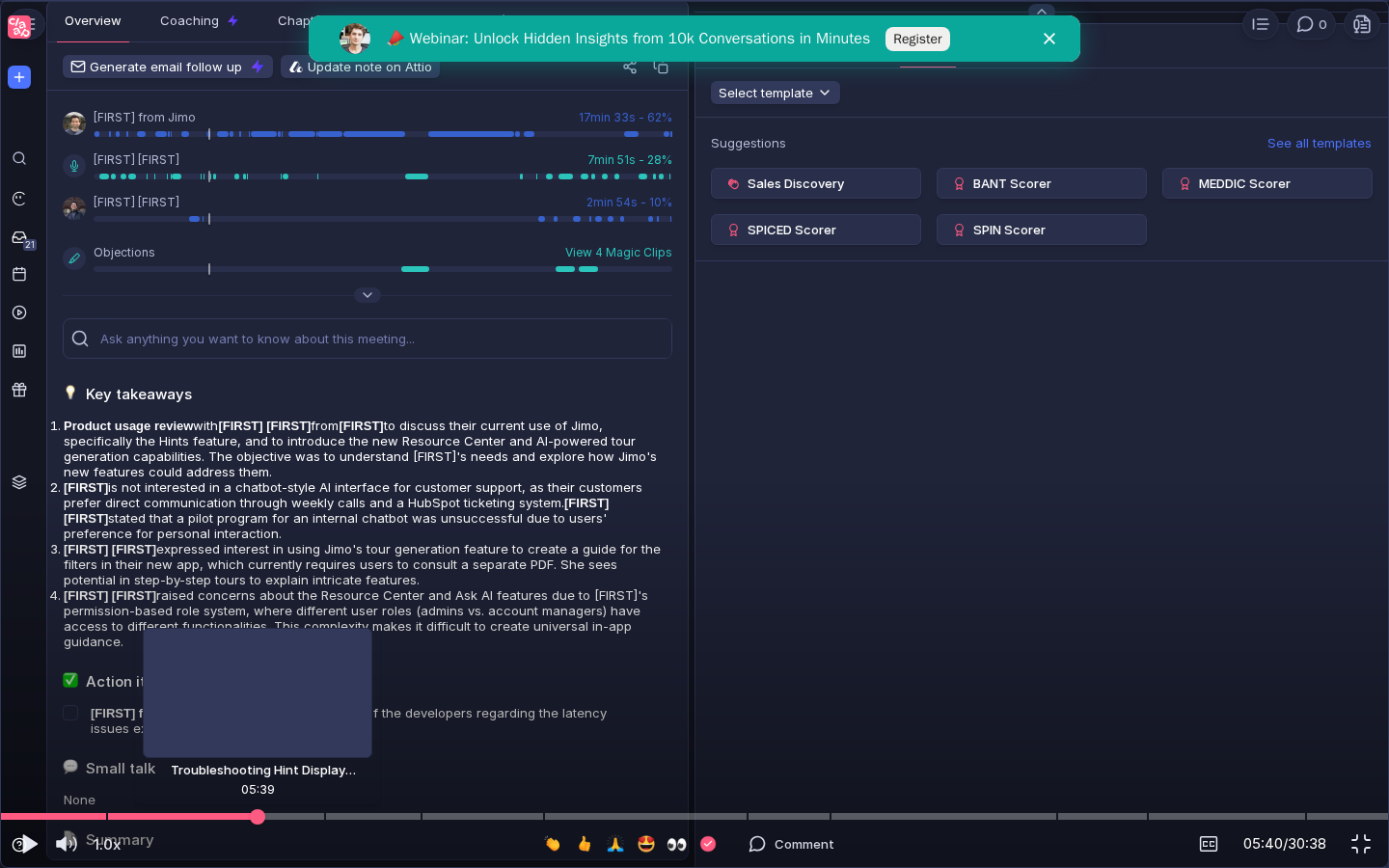 click at bounding box center [258, 816] 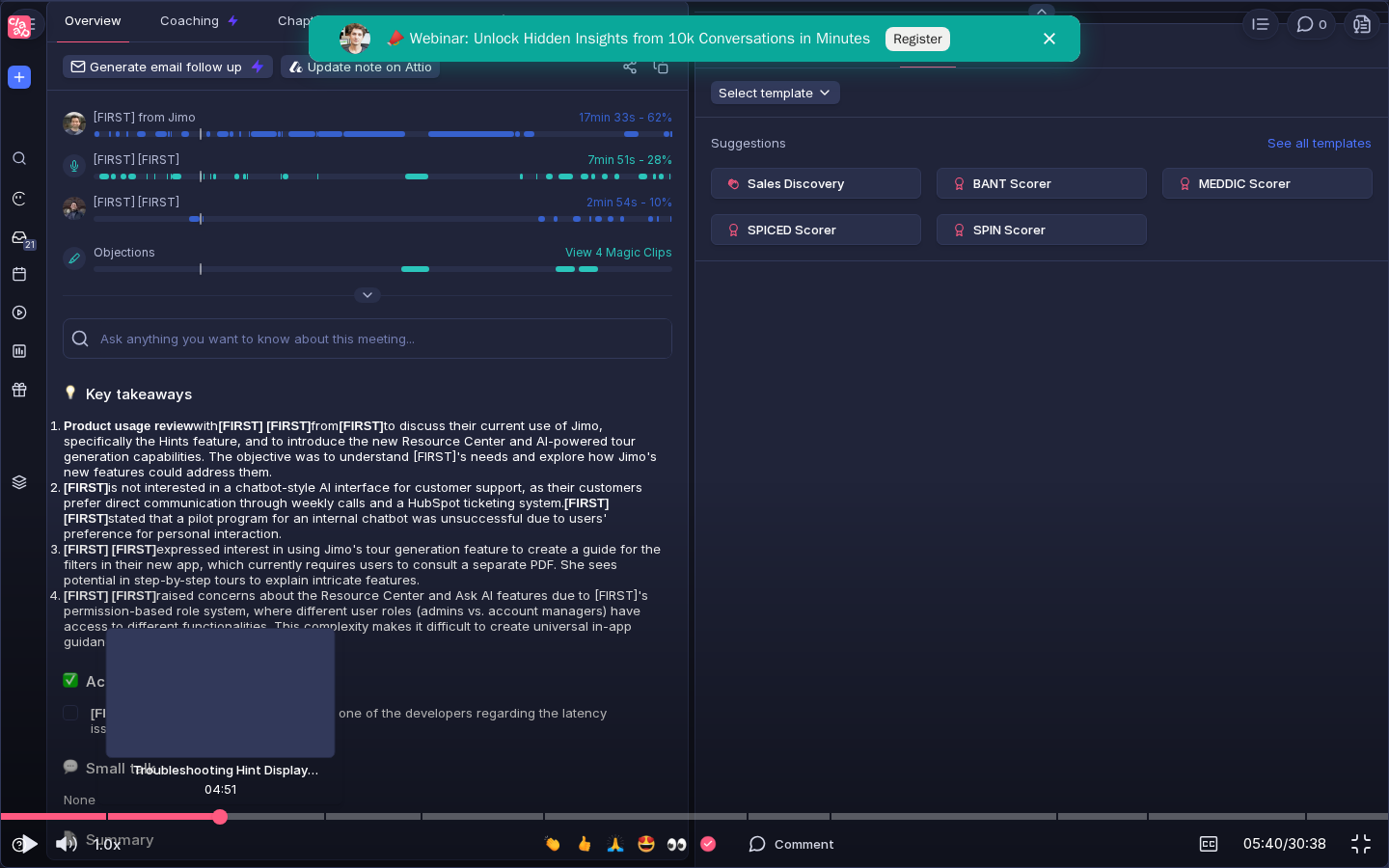 click at bounding box center (694, 816) 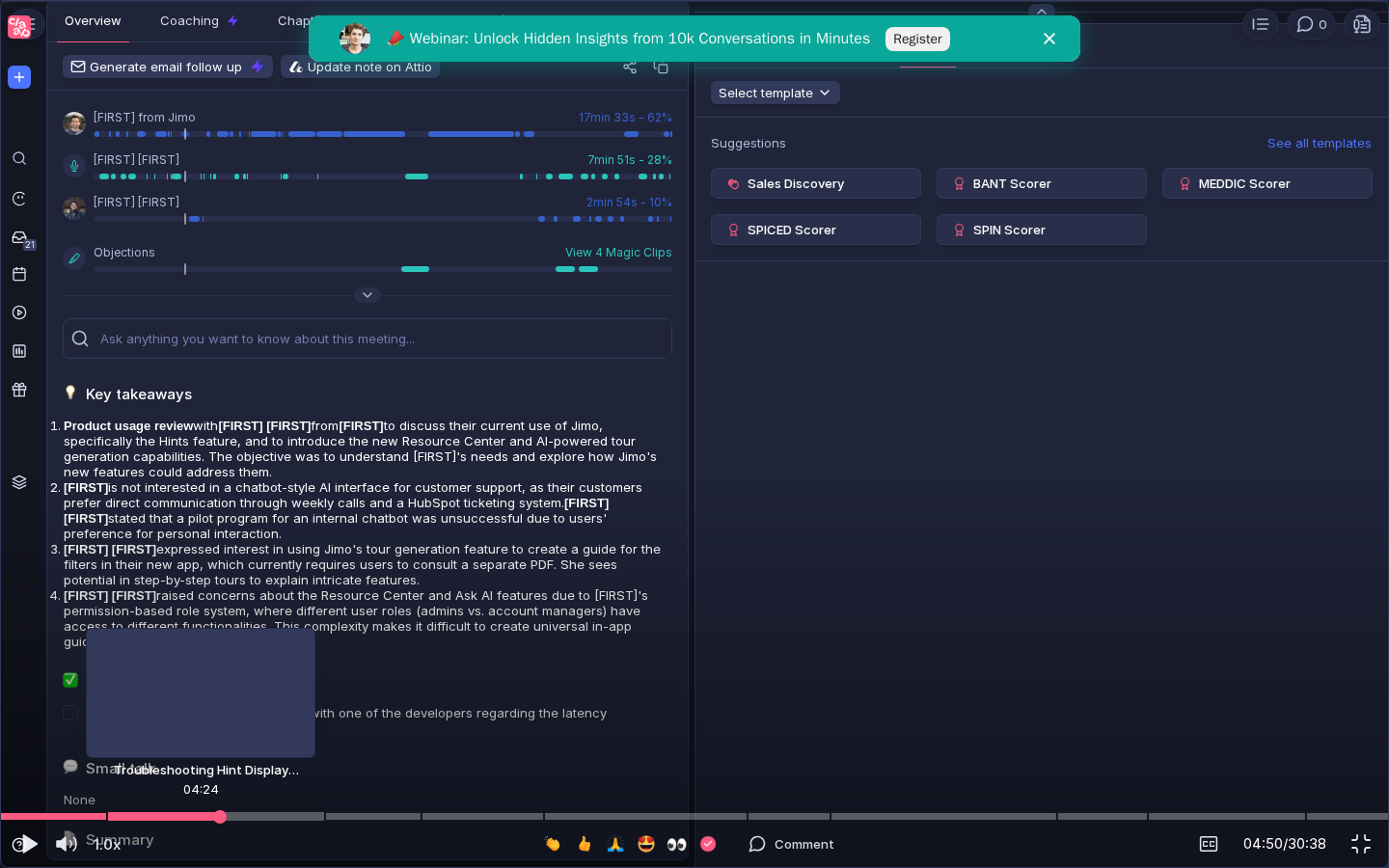 click at bounding box center [694, 816] 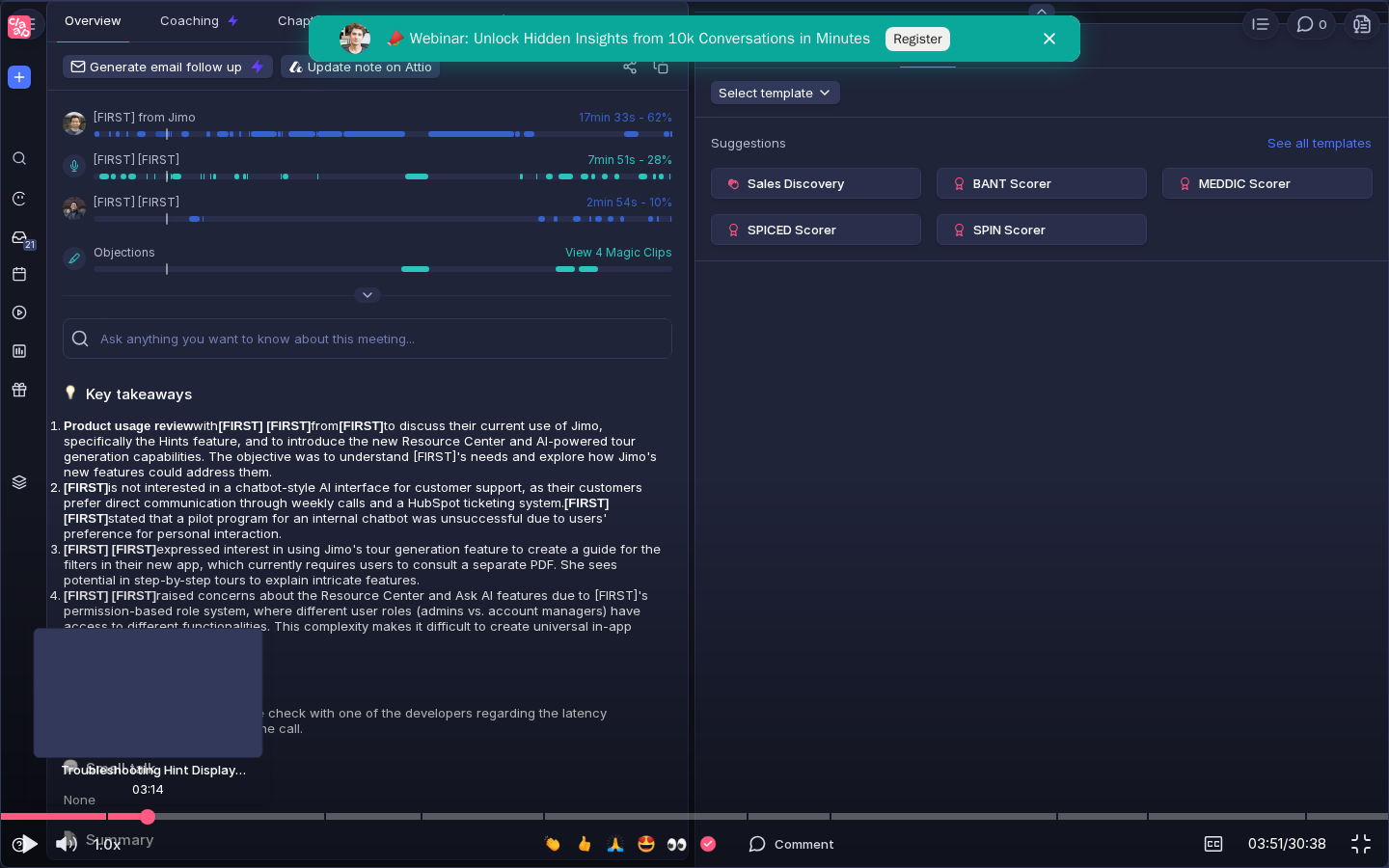 click at bounding box center (694, 816) 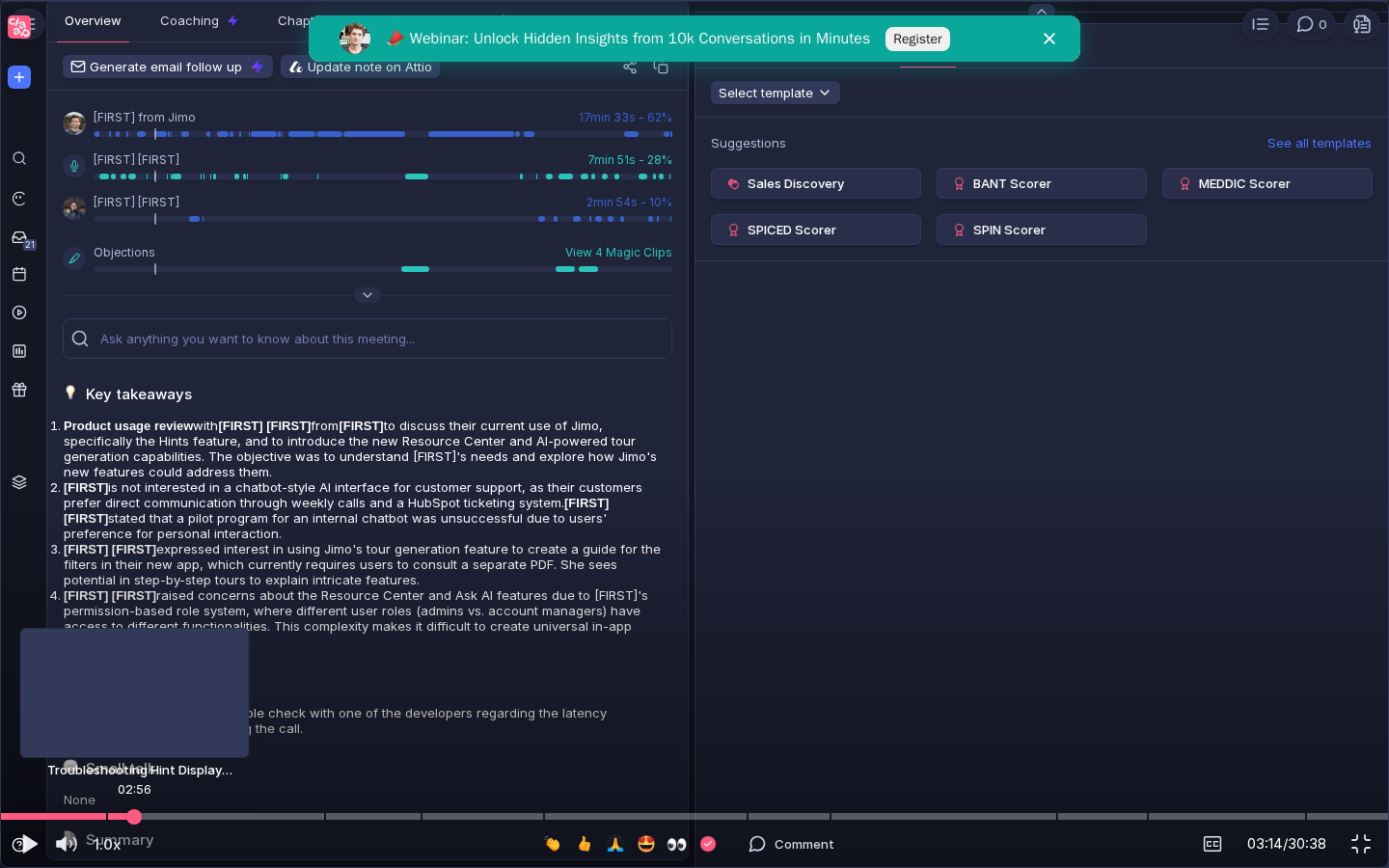 click at bounding box center [694, 816] 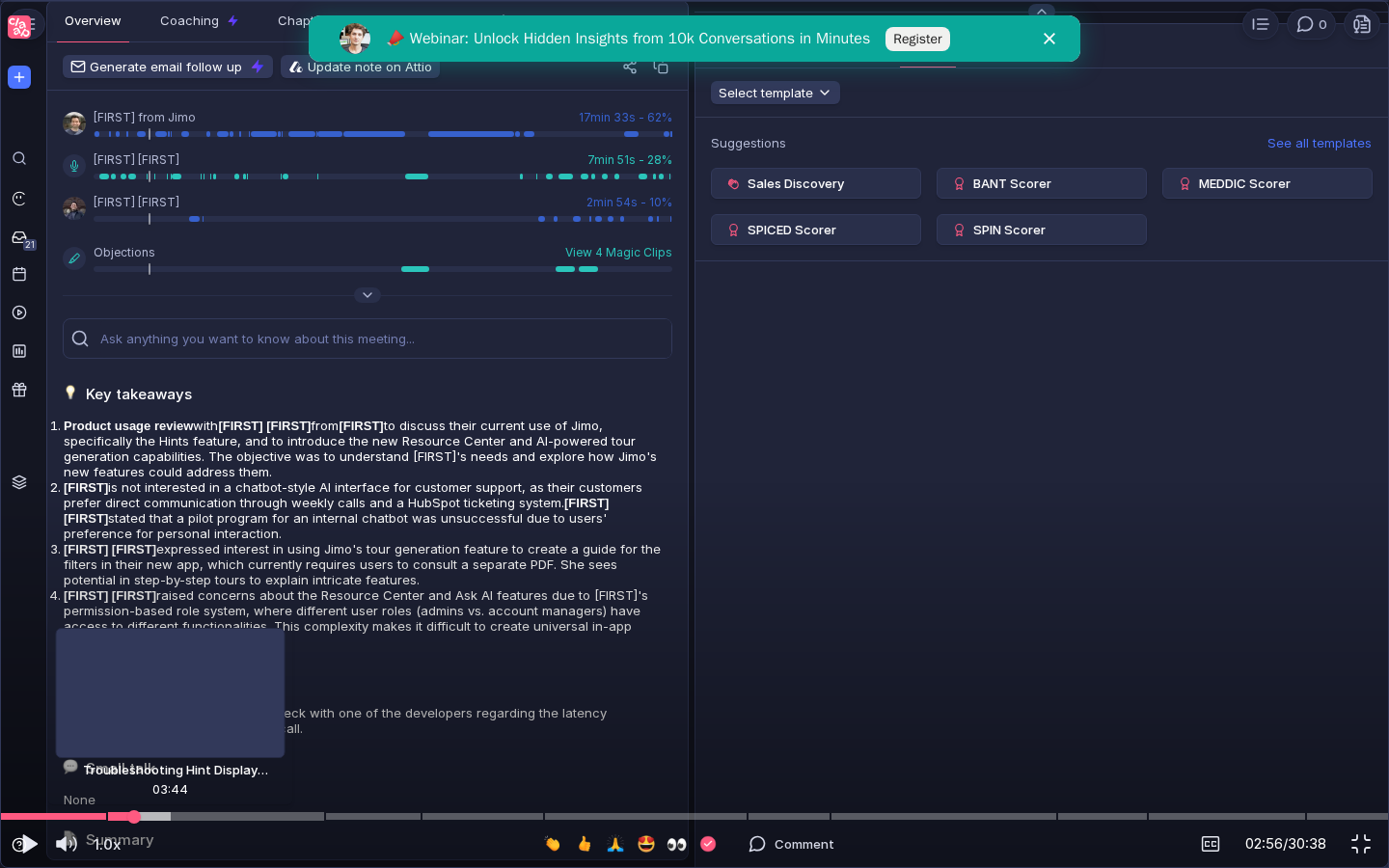 click at bounding box center [694, 816] 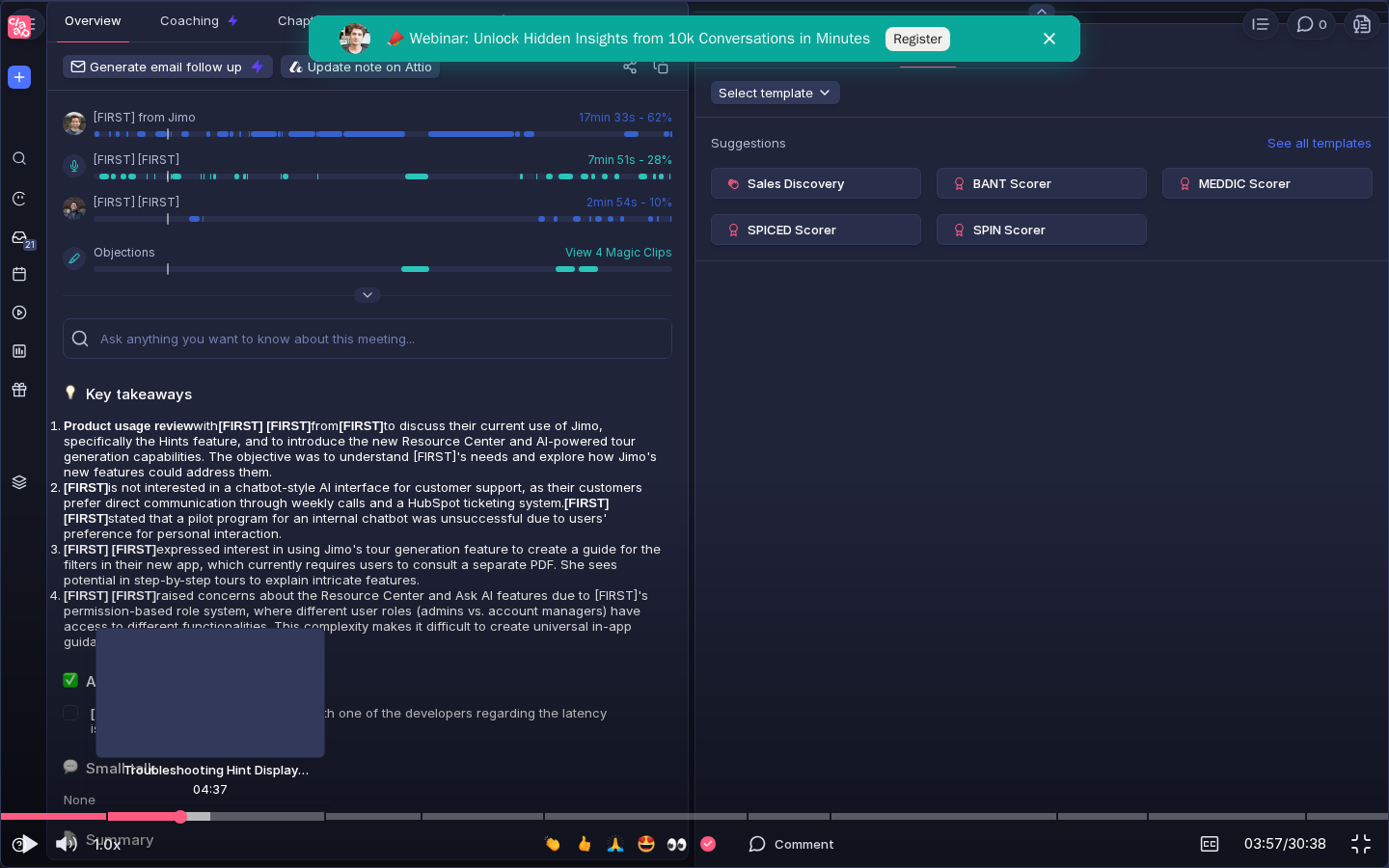 click at bounding box center [694, 816] 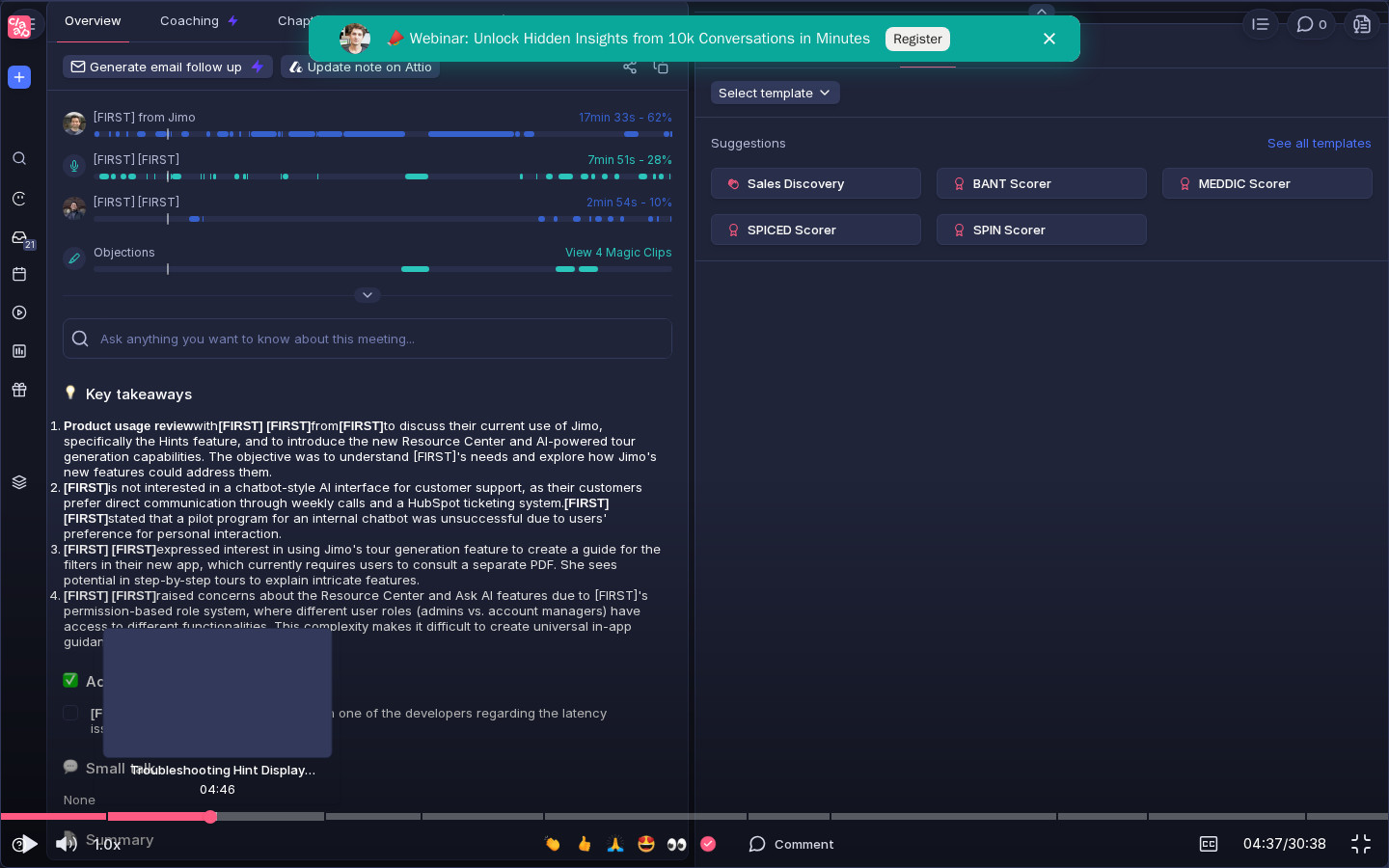 click at bounding box center (694, 816) 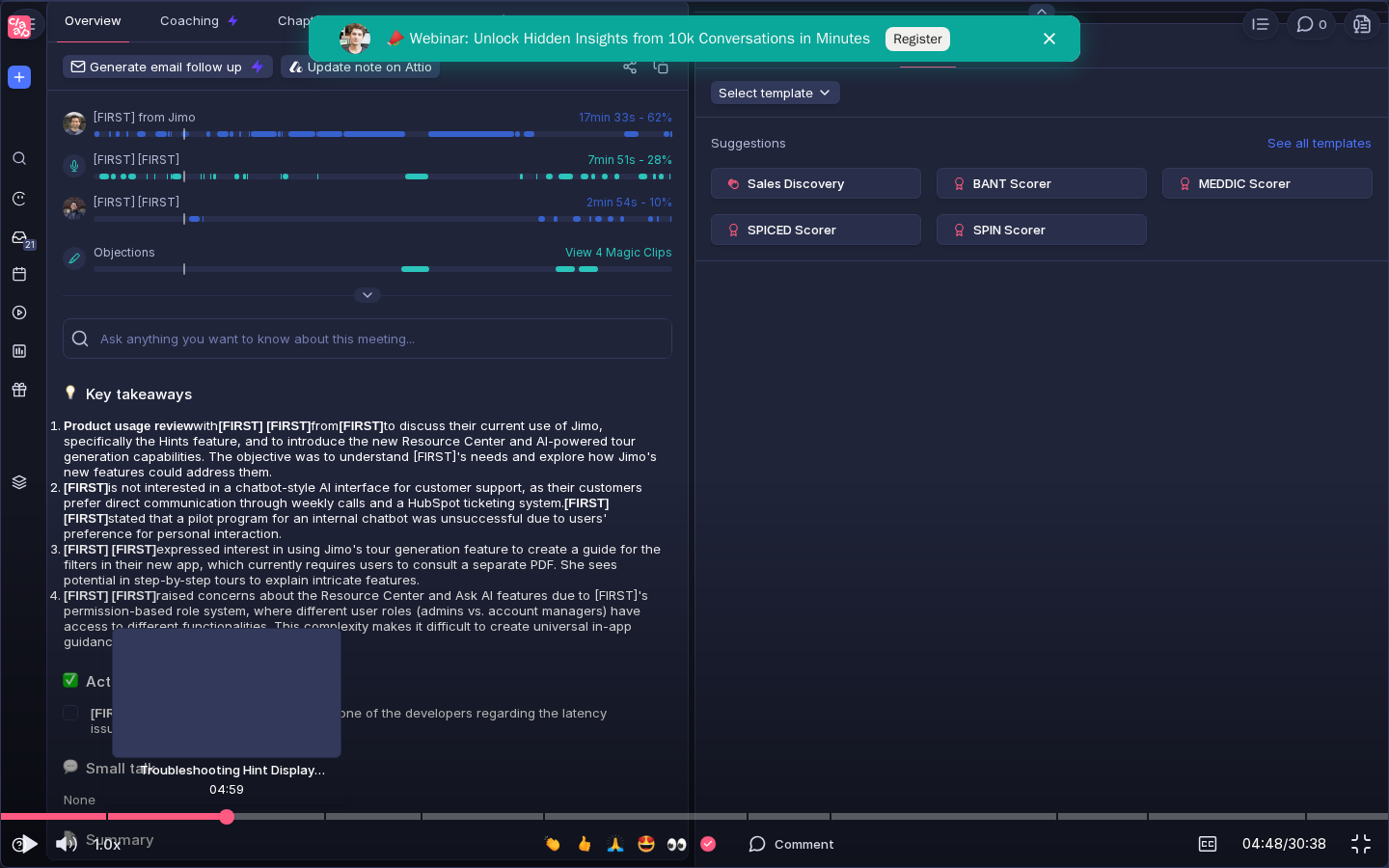 click at bounding box center (694, 816) 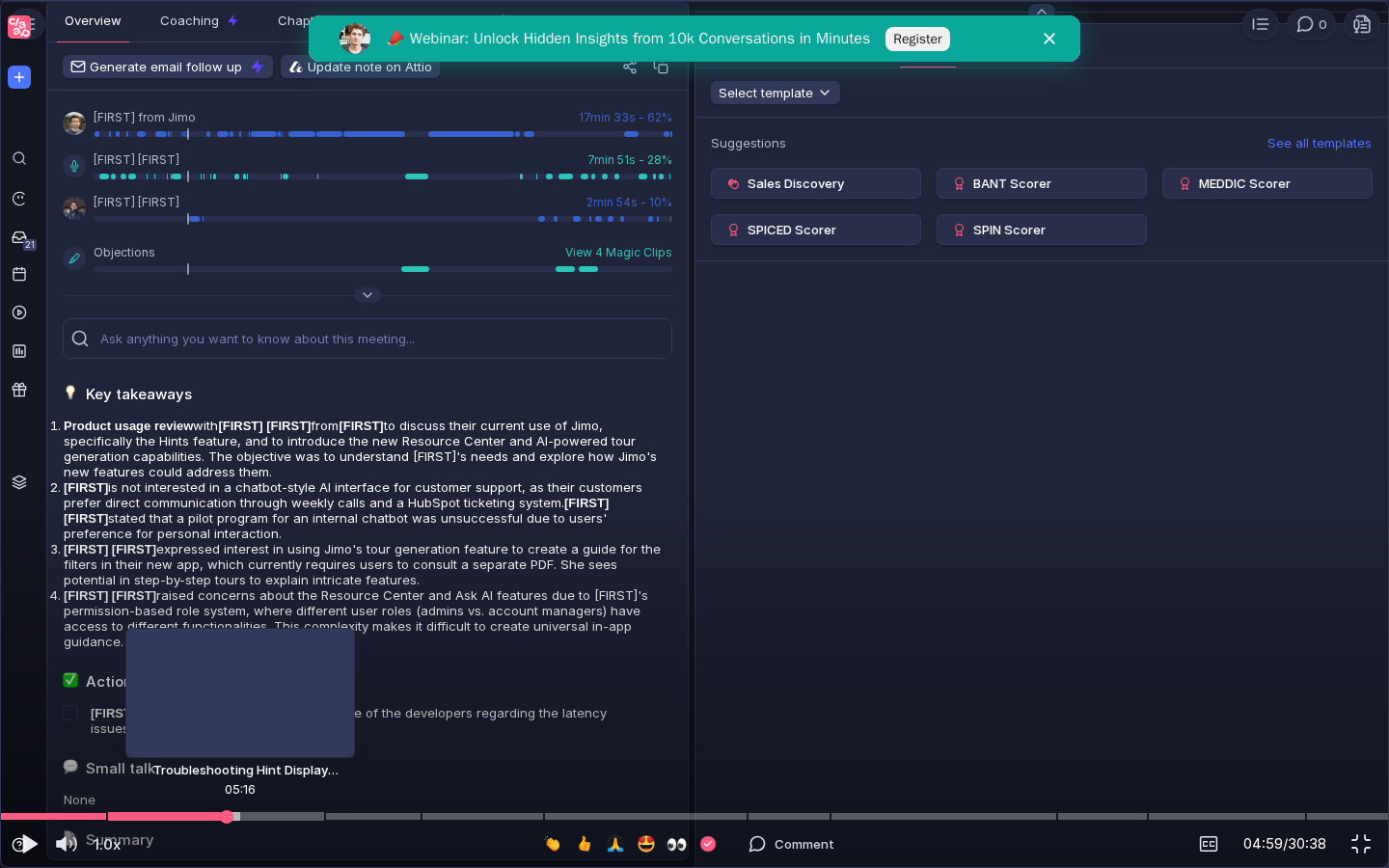 click at bounding box center [694, 816] 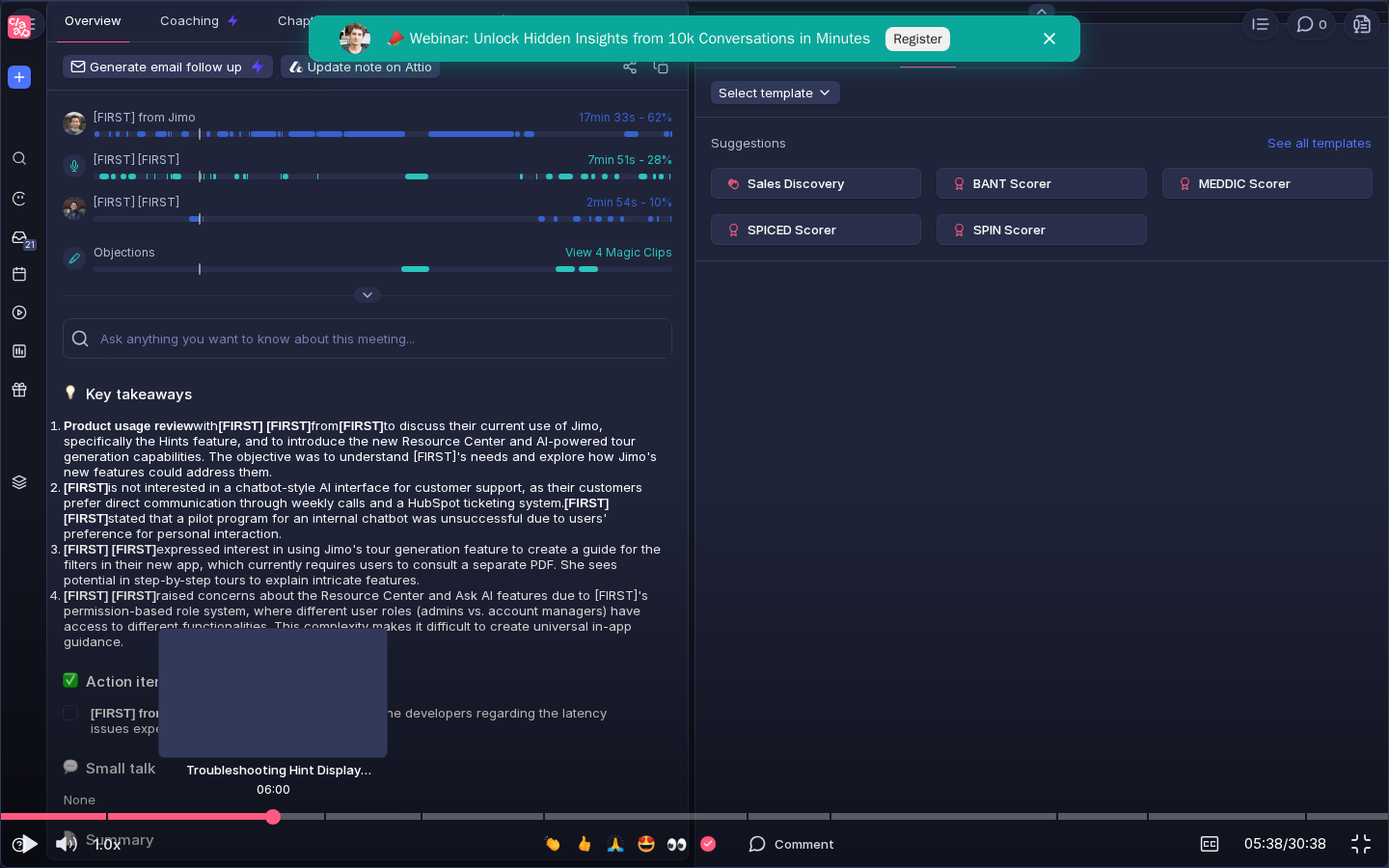 click at bounding box center [694, 816] 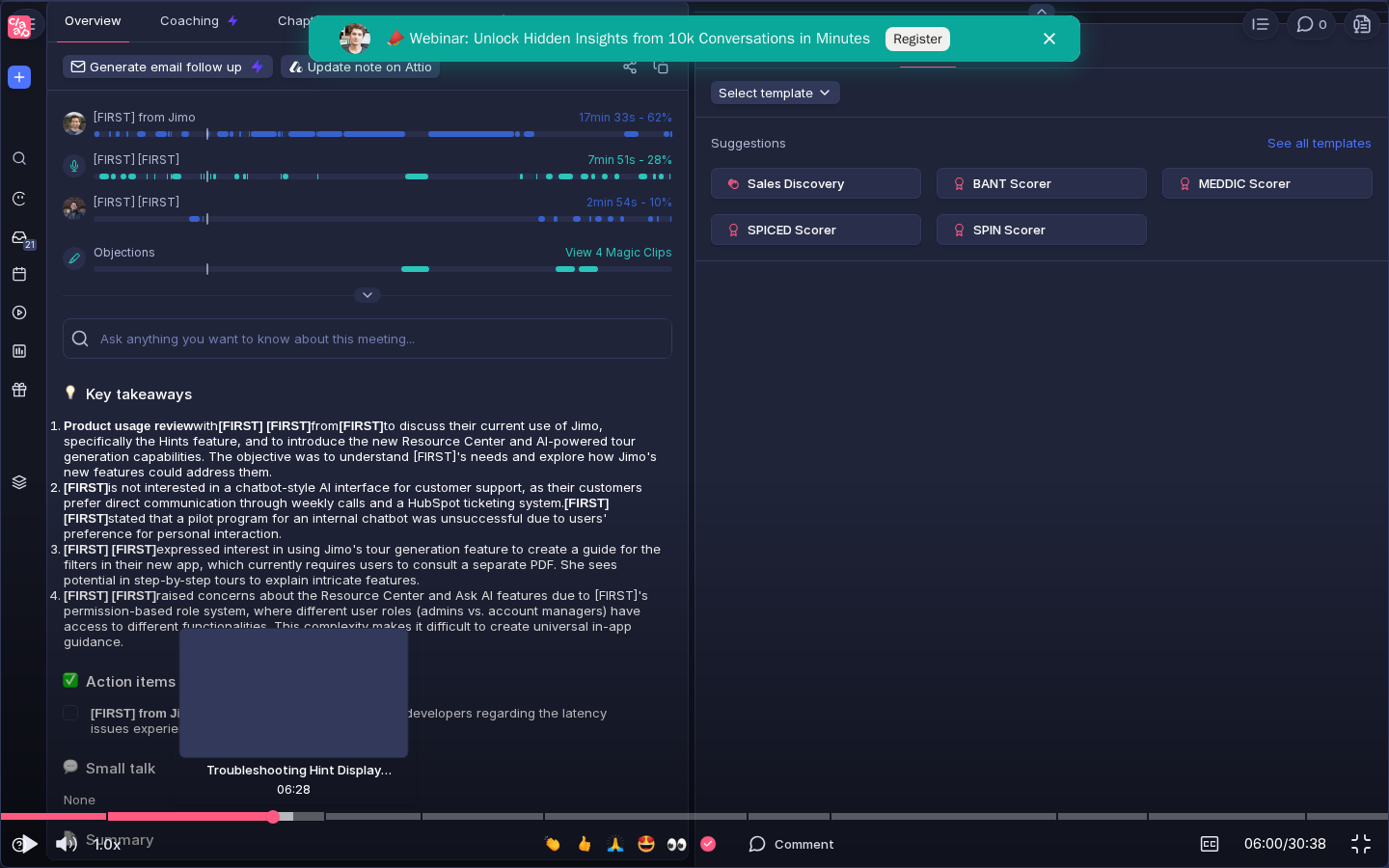 click at bounding box center (694, 816) 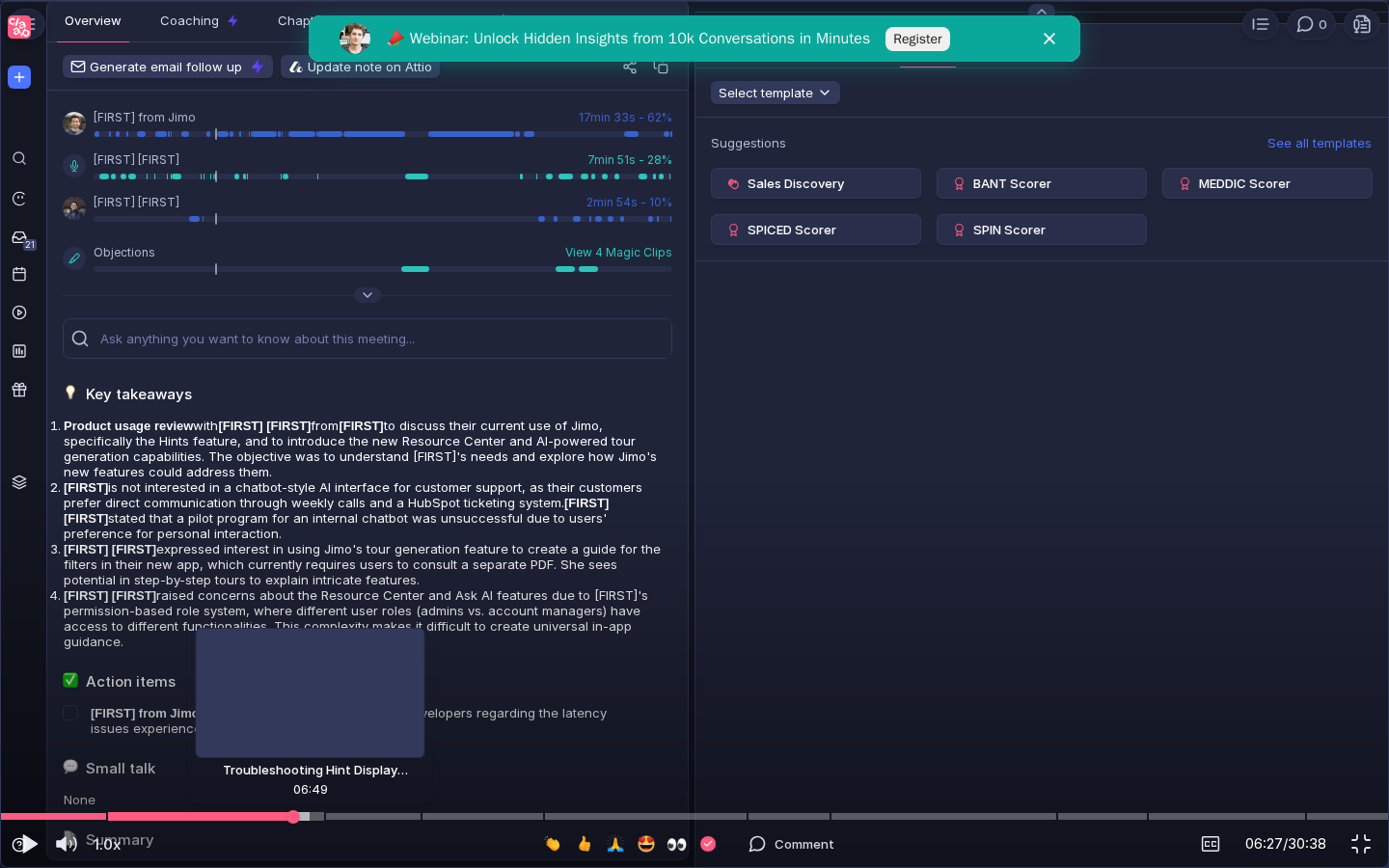 click at bounding box center [694, 816] 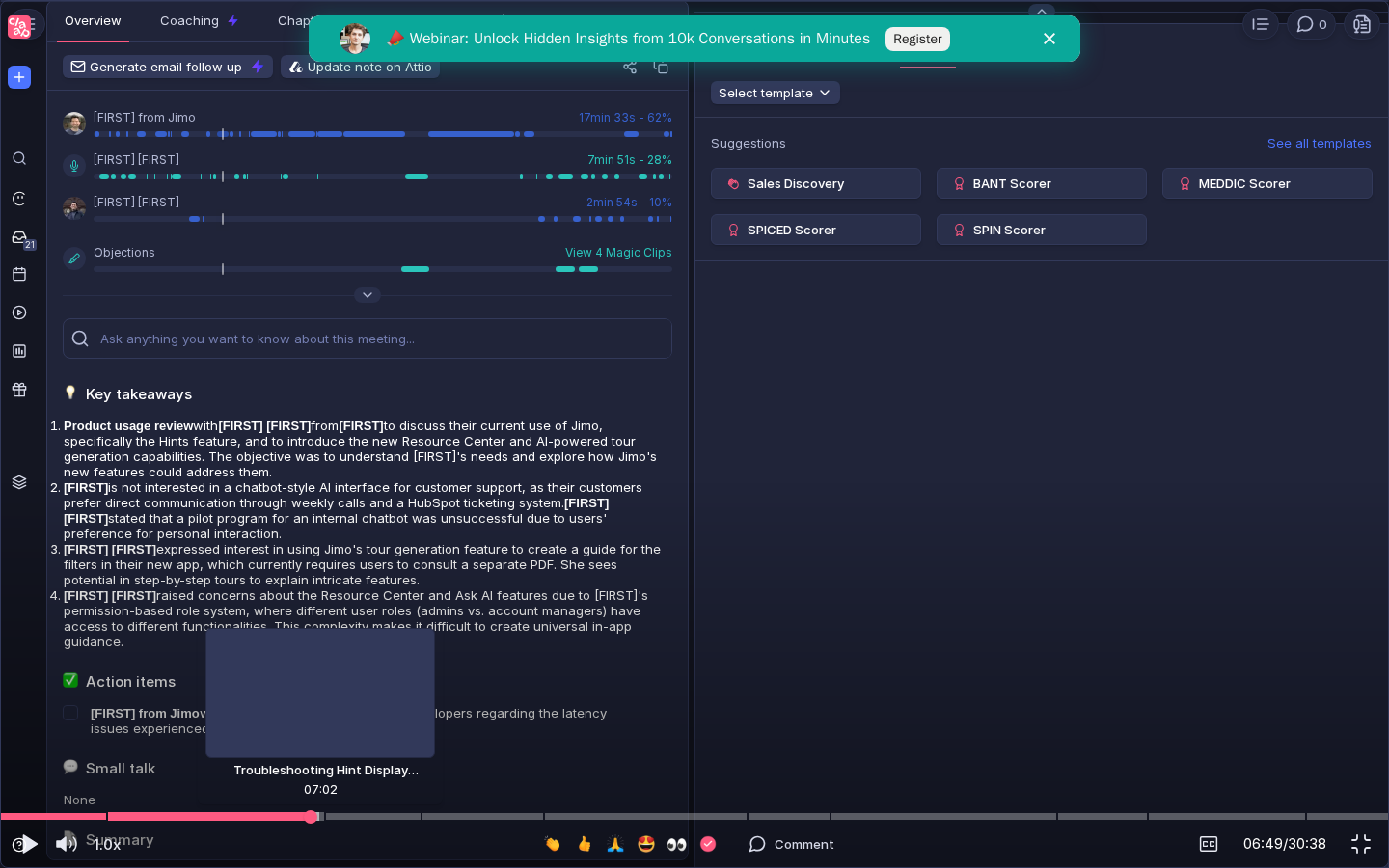 click at bounding box center [694, 816] 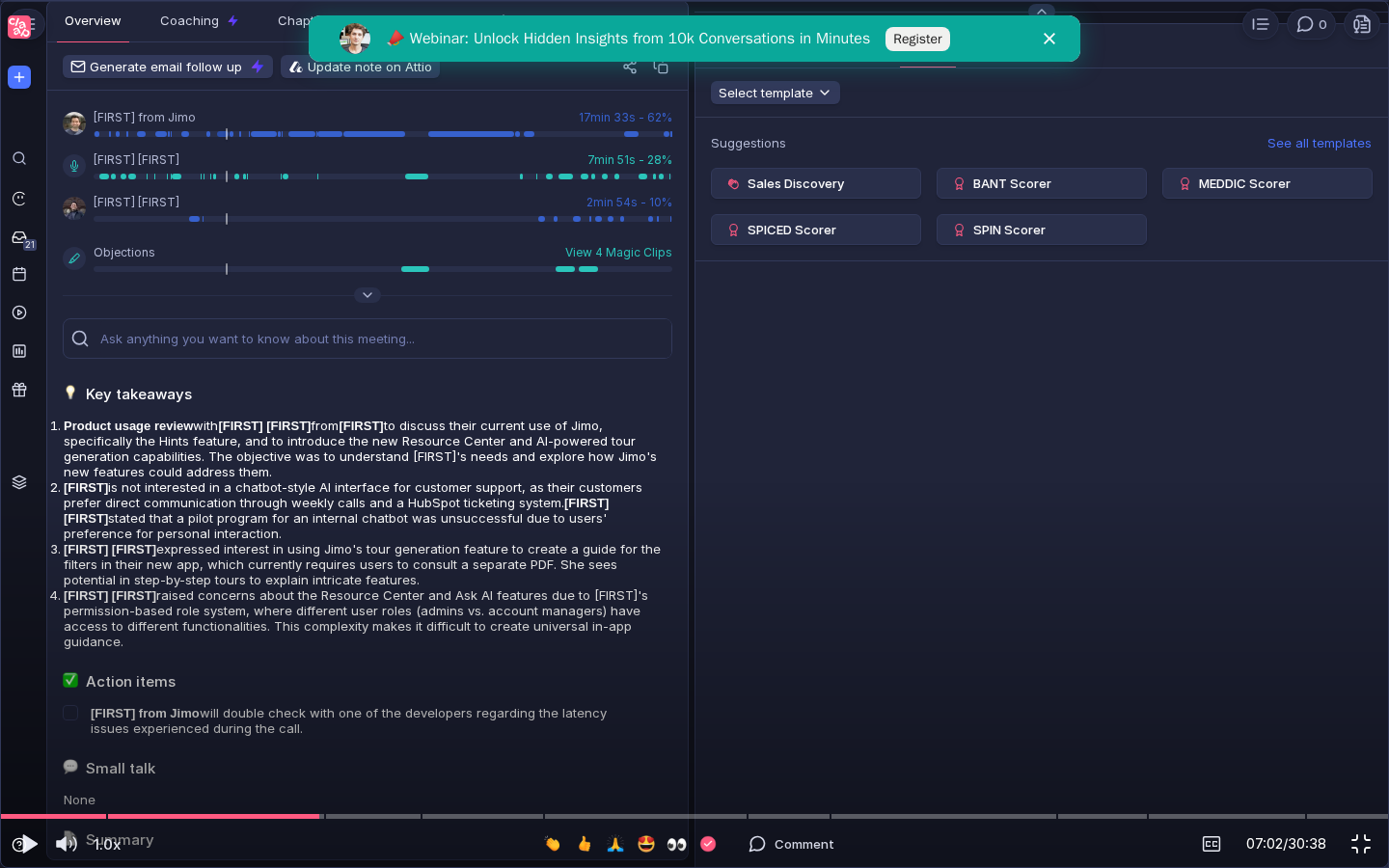 click at bounding box center (1361, 844) 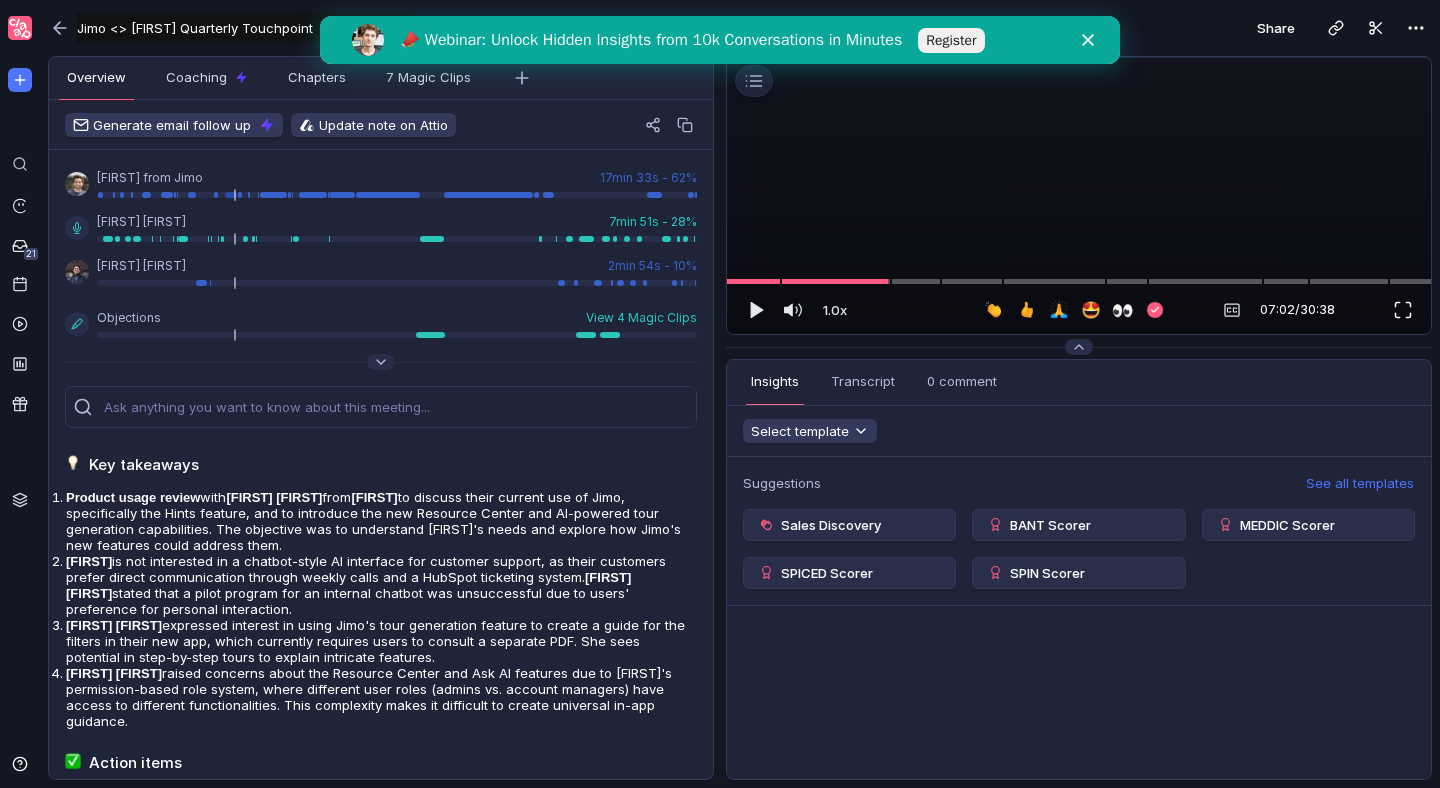 click at bounding box center (1403, 310) 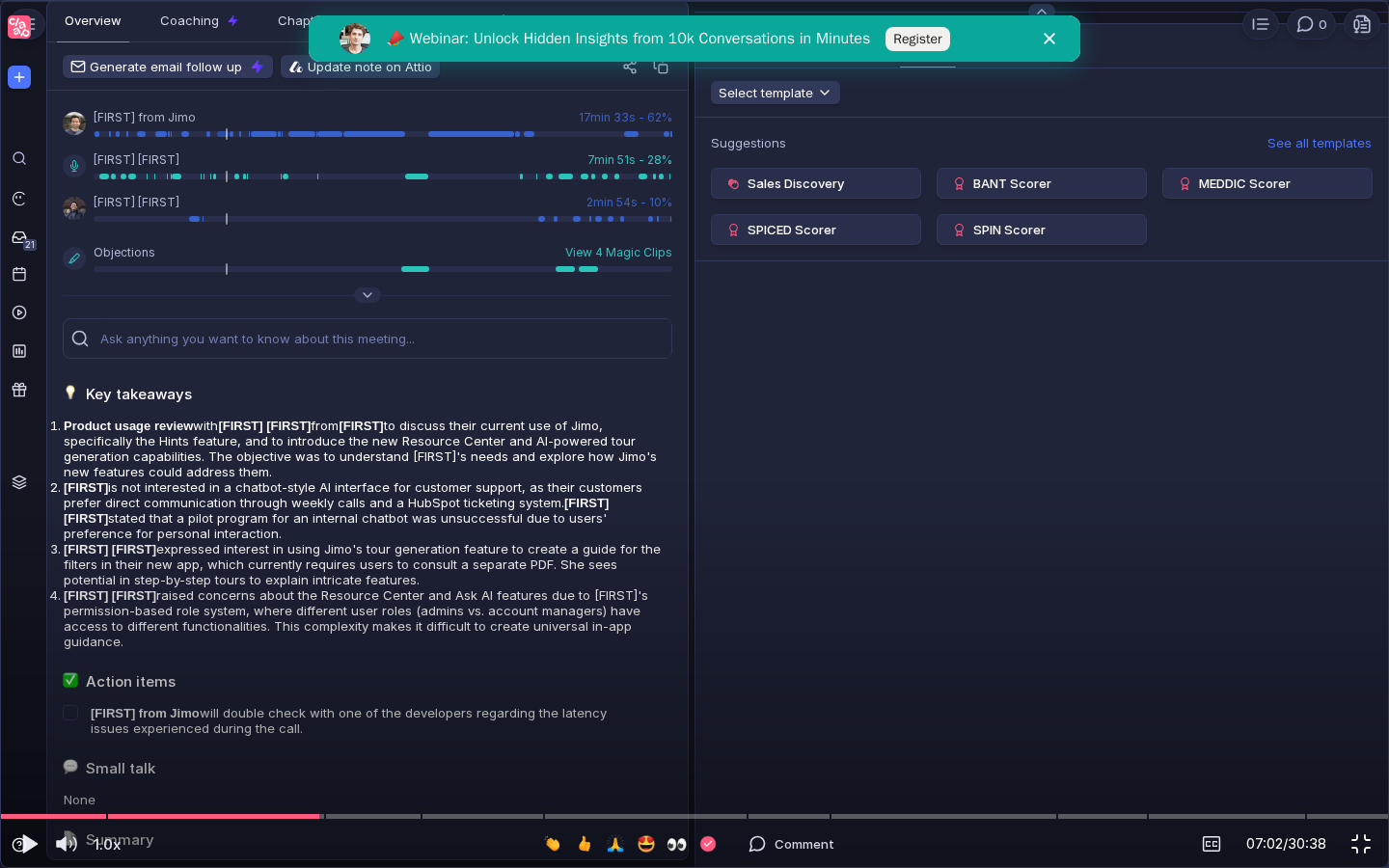 click at bounding box center [1361, 844] 